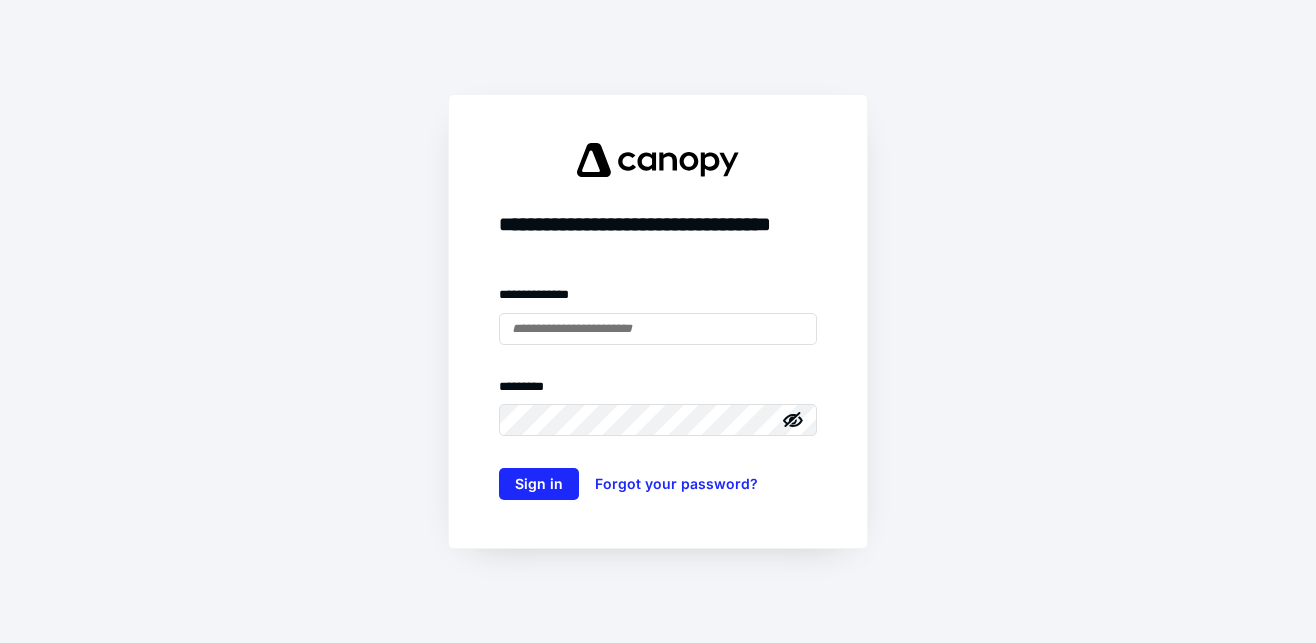 scroll, scrollTop: 0, scrollLeft: 0, axis: both 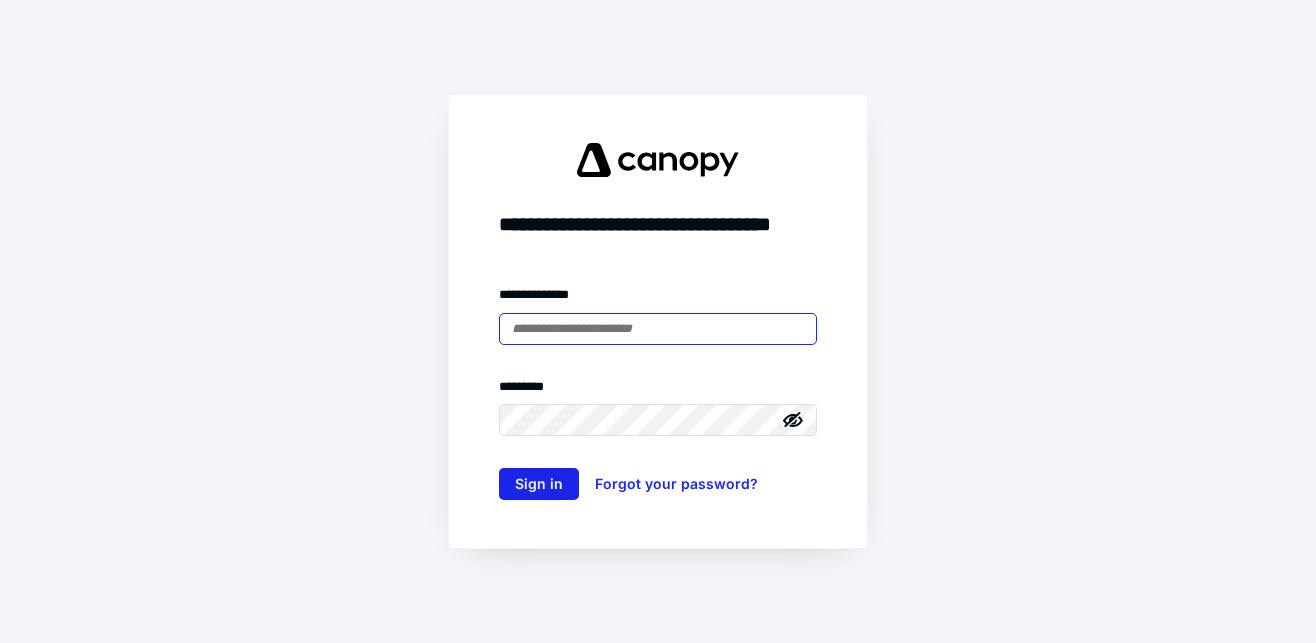 type on "**********" 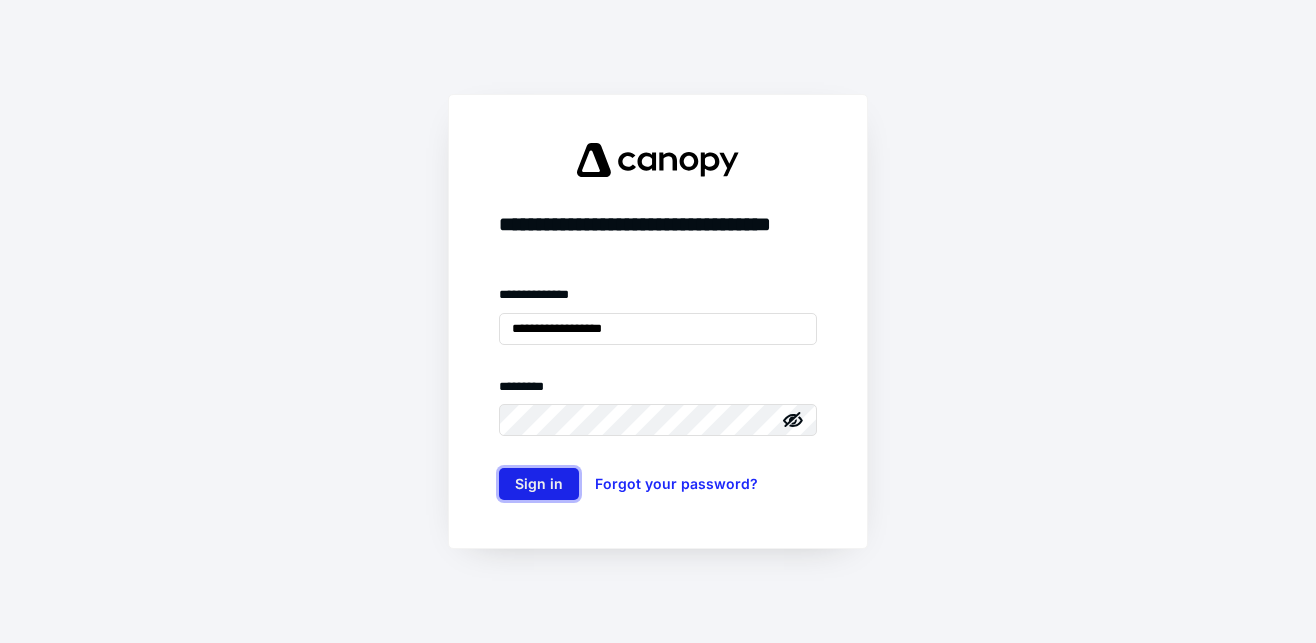 click on "Sign in" at bounding box center (539, 484) 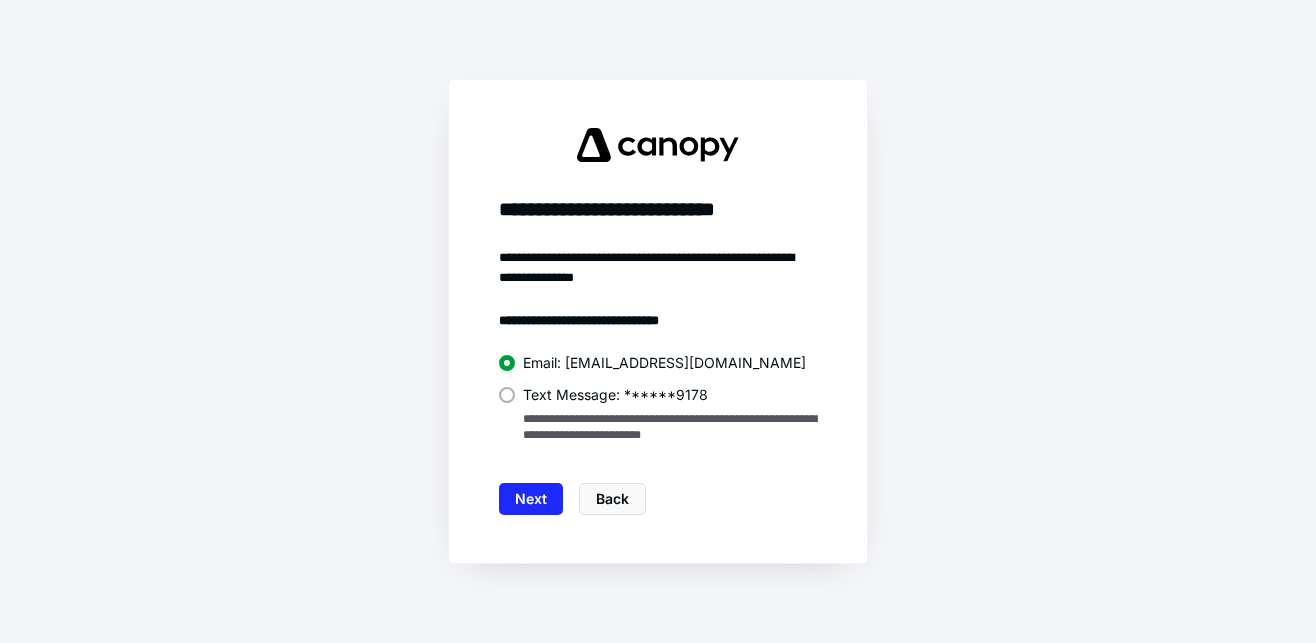 click at bounding box center (507, 395) 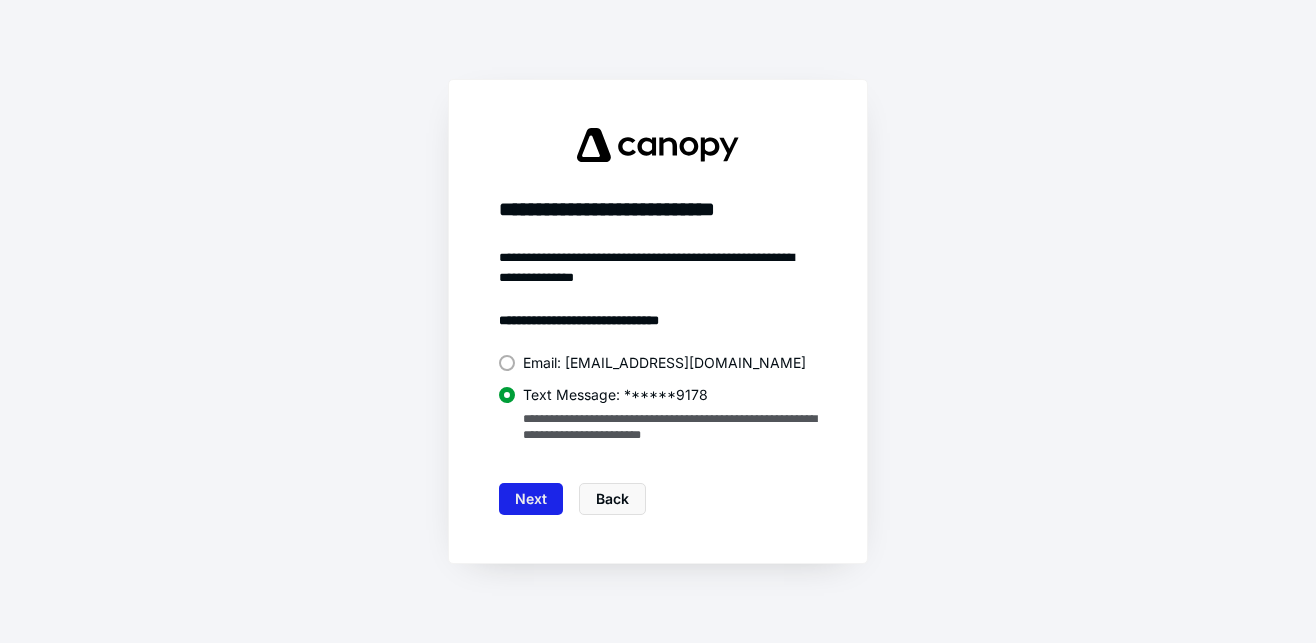 click on "Next" at bounding box center (531, 499) 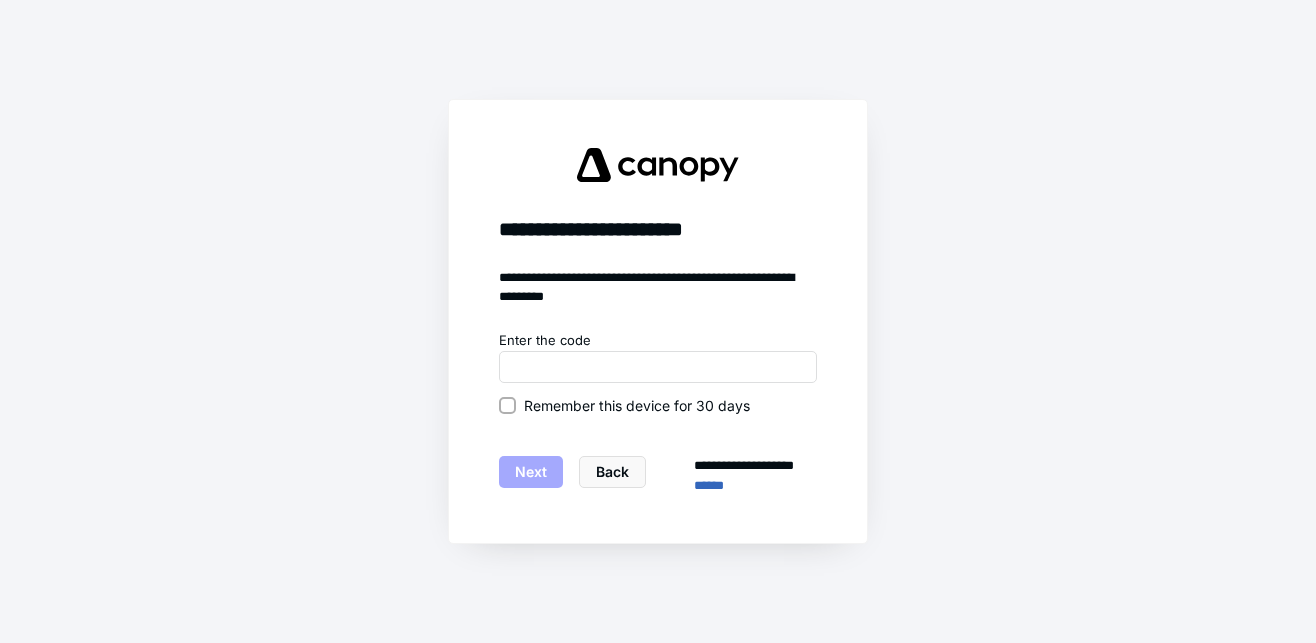 click on "Remember this device for 30 days" at bounding box center [507, 405] 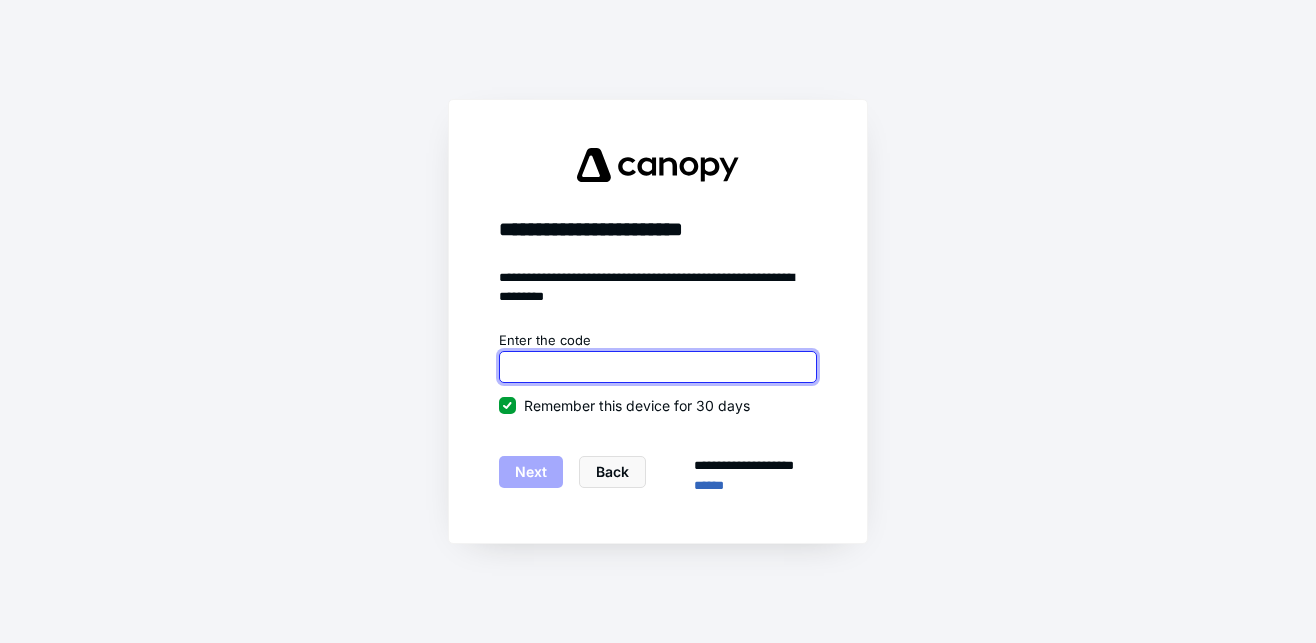 click at bounding box center [658, 367] 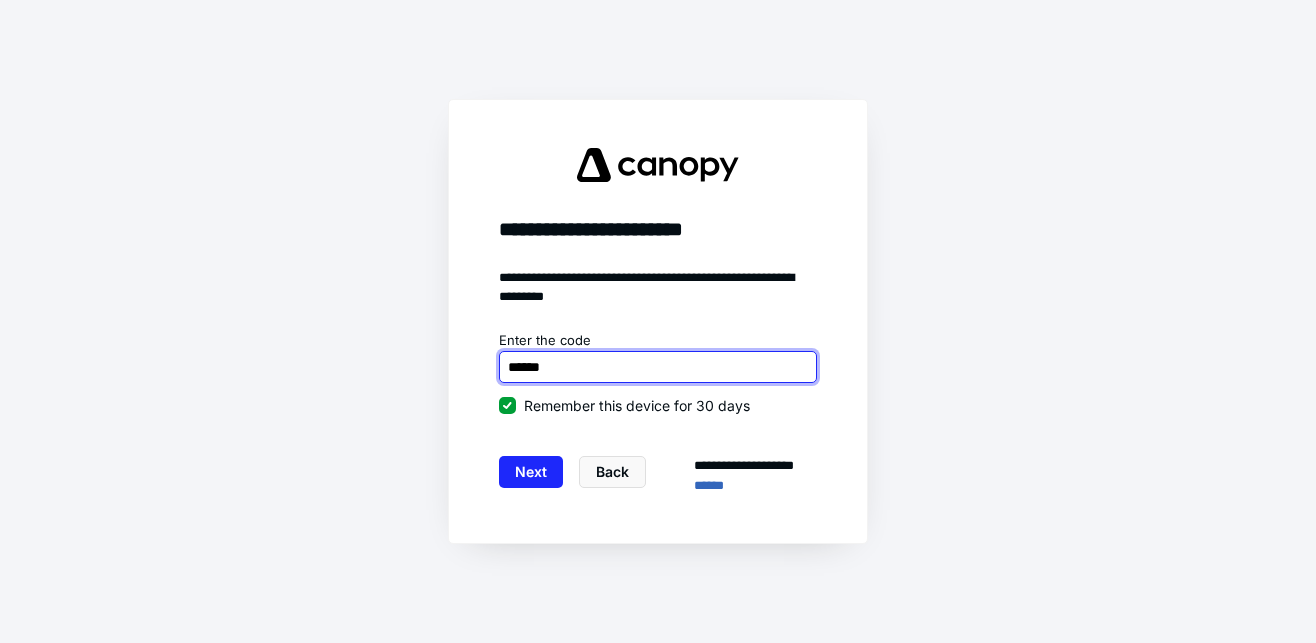 type on "******" 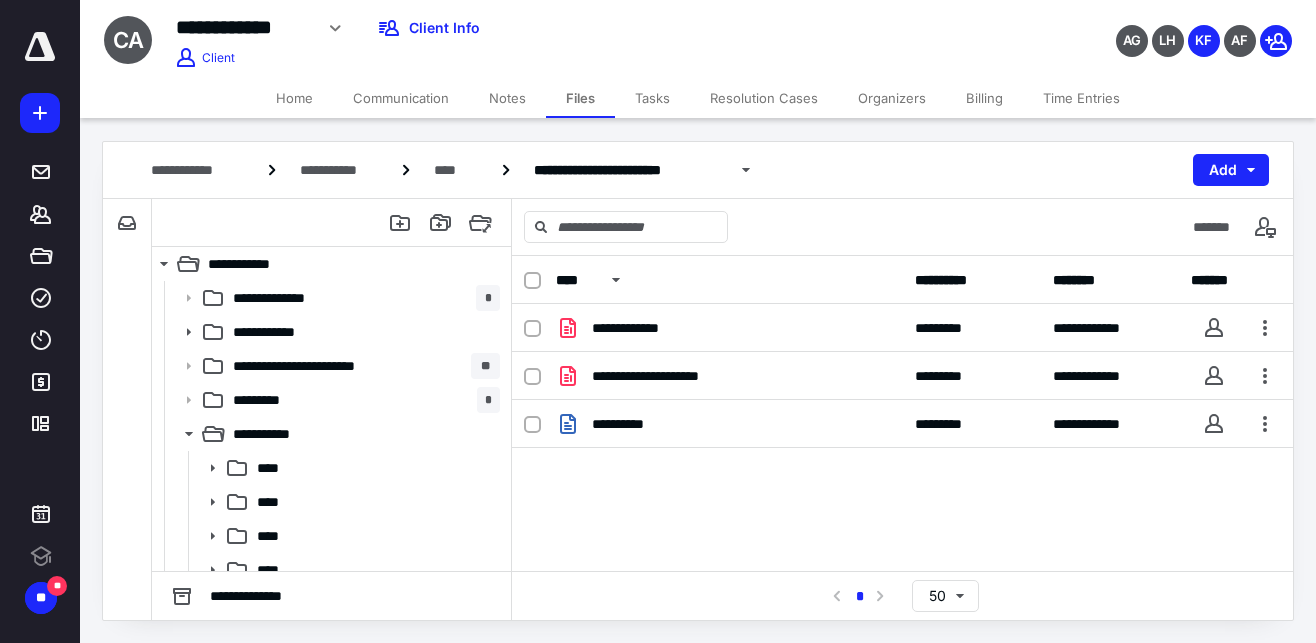 scroll, scrollTop: 0, scrollLeft: 0, axis: both 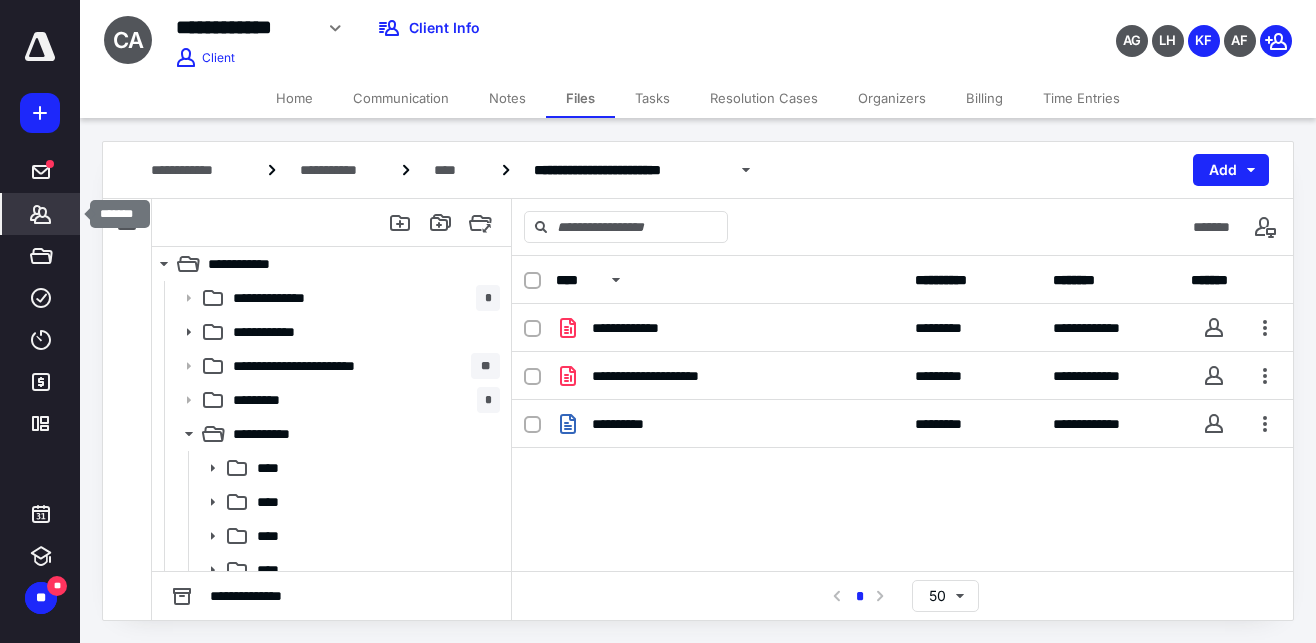 click 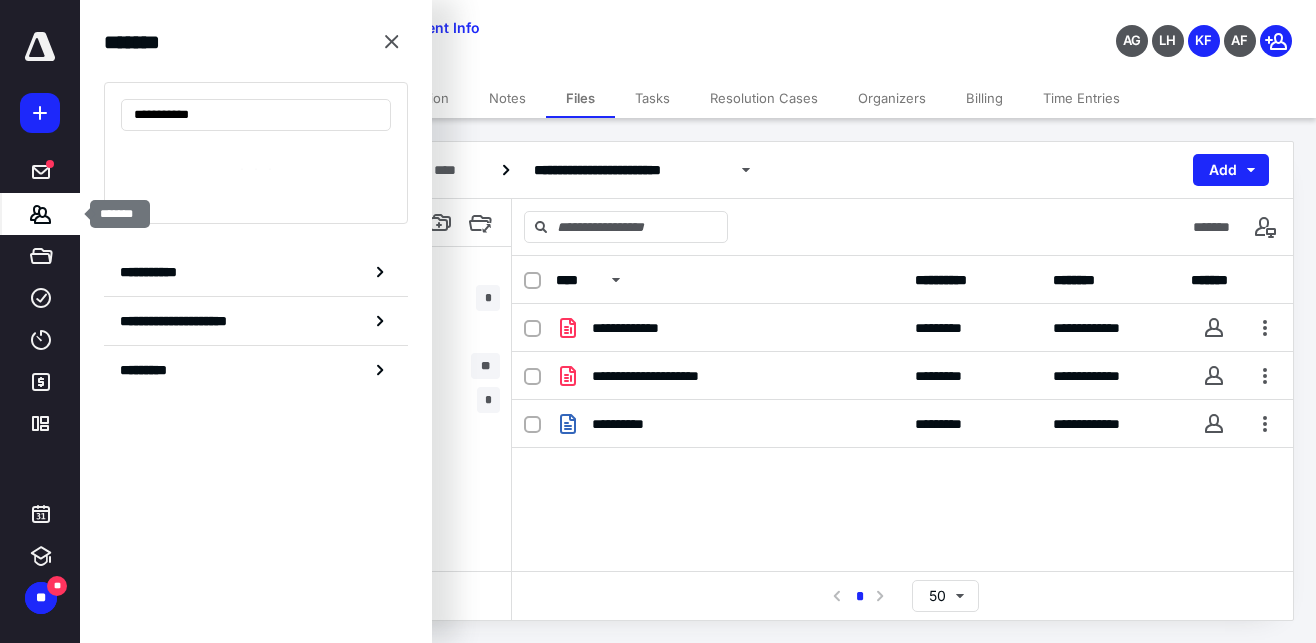 type on "**********" 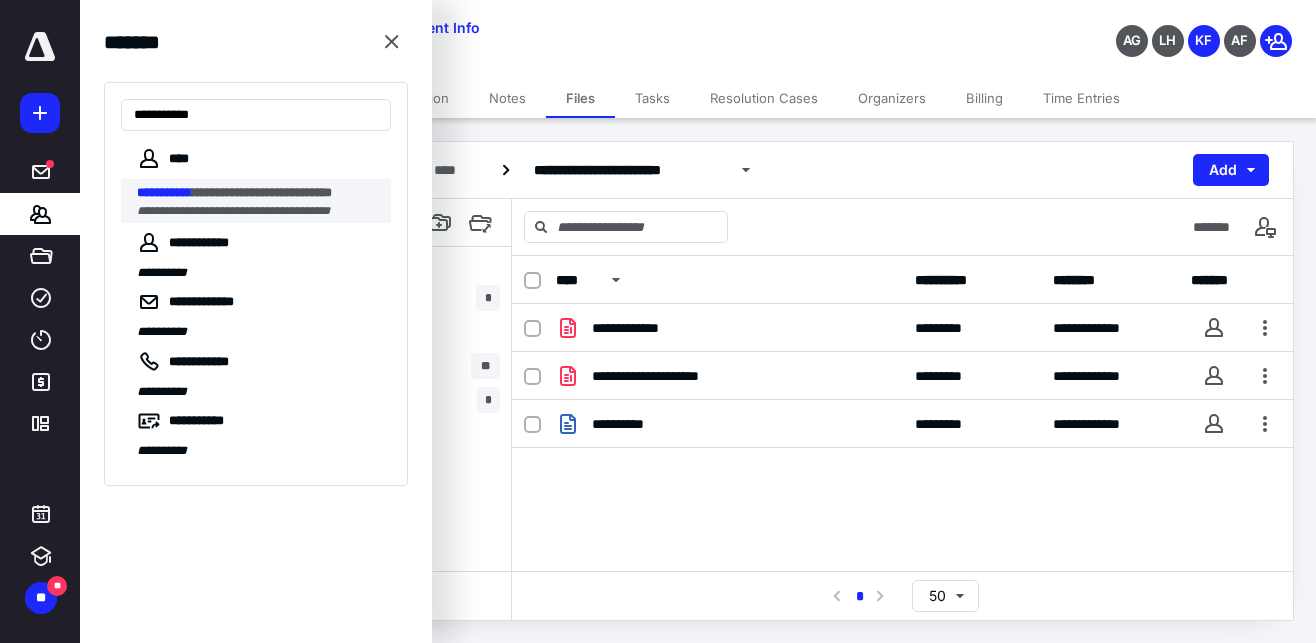 click on "**********" at bounding box center [264, 201] 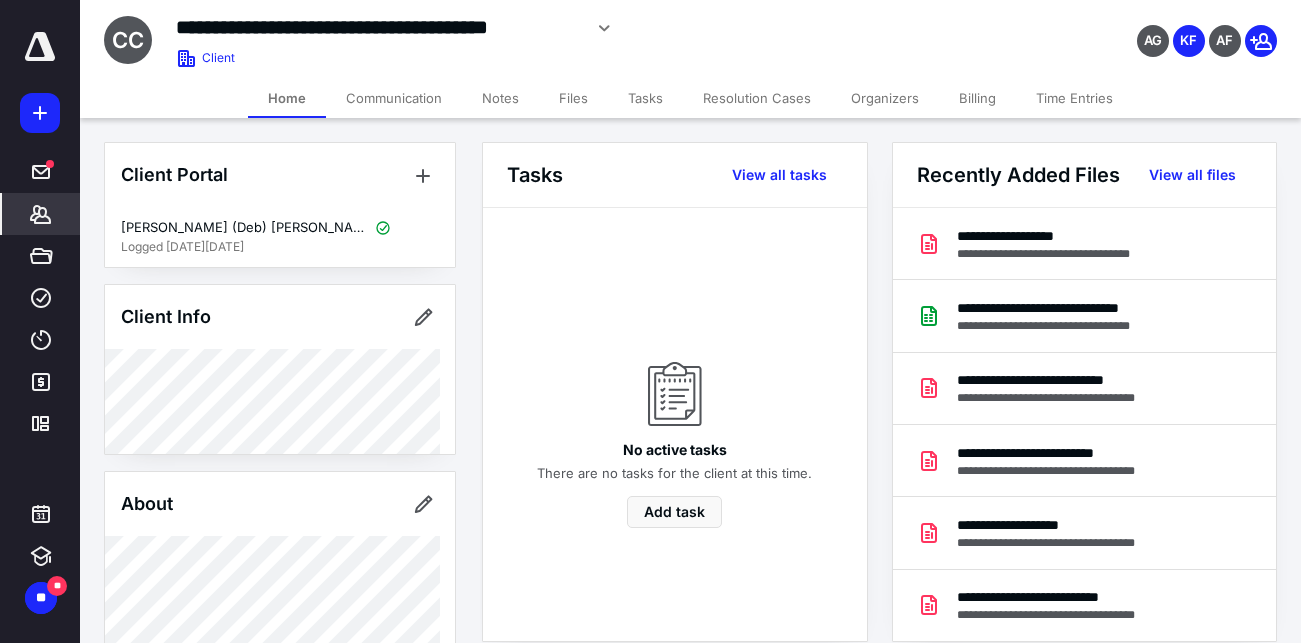 click on "Files" at bounding box center [573, 98] 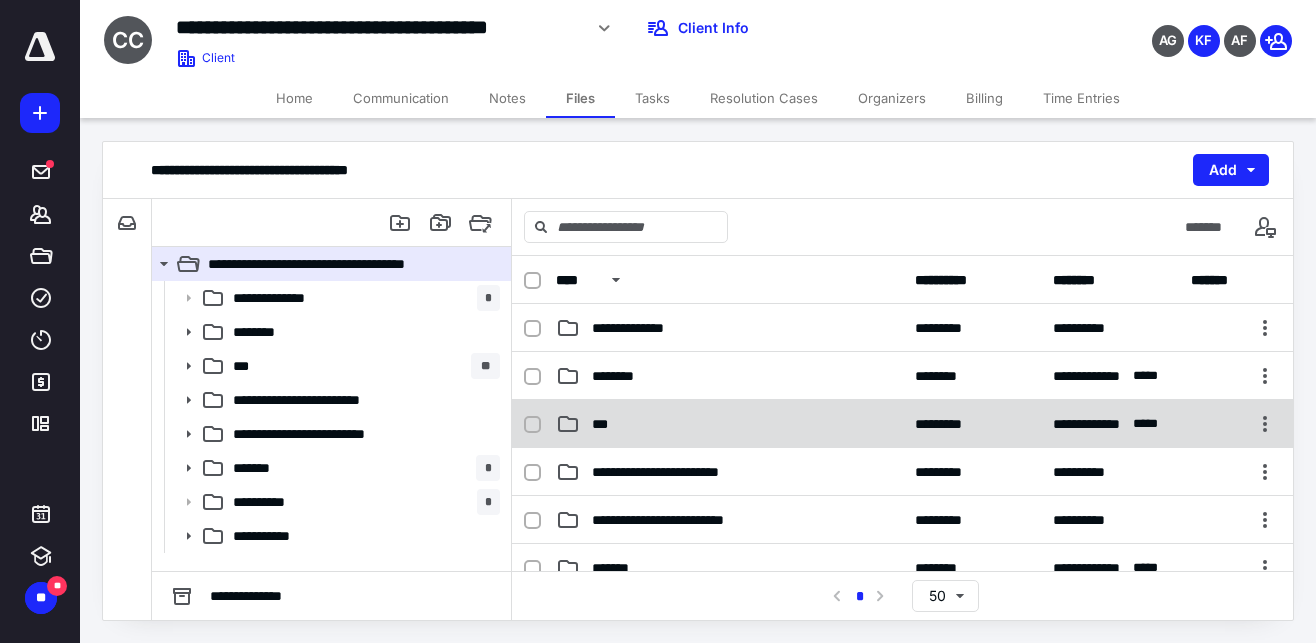 click on "***" at bounding box center (604, 424) 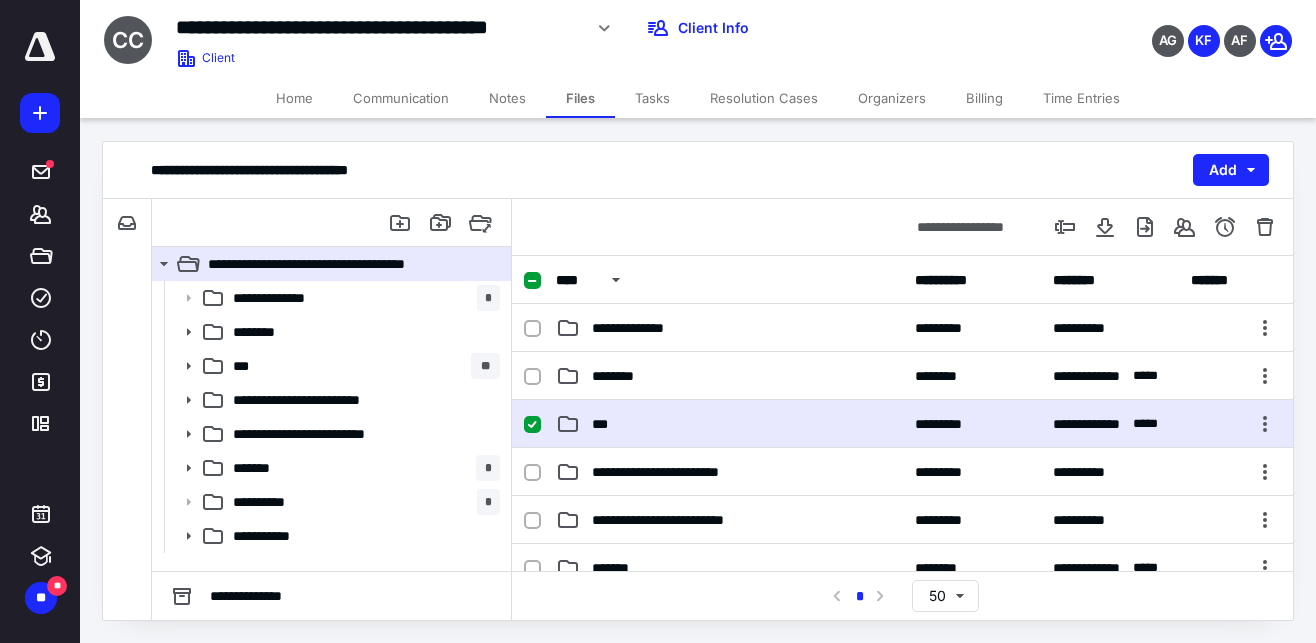 click on "***" at bounding box center [604, 424] 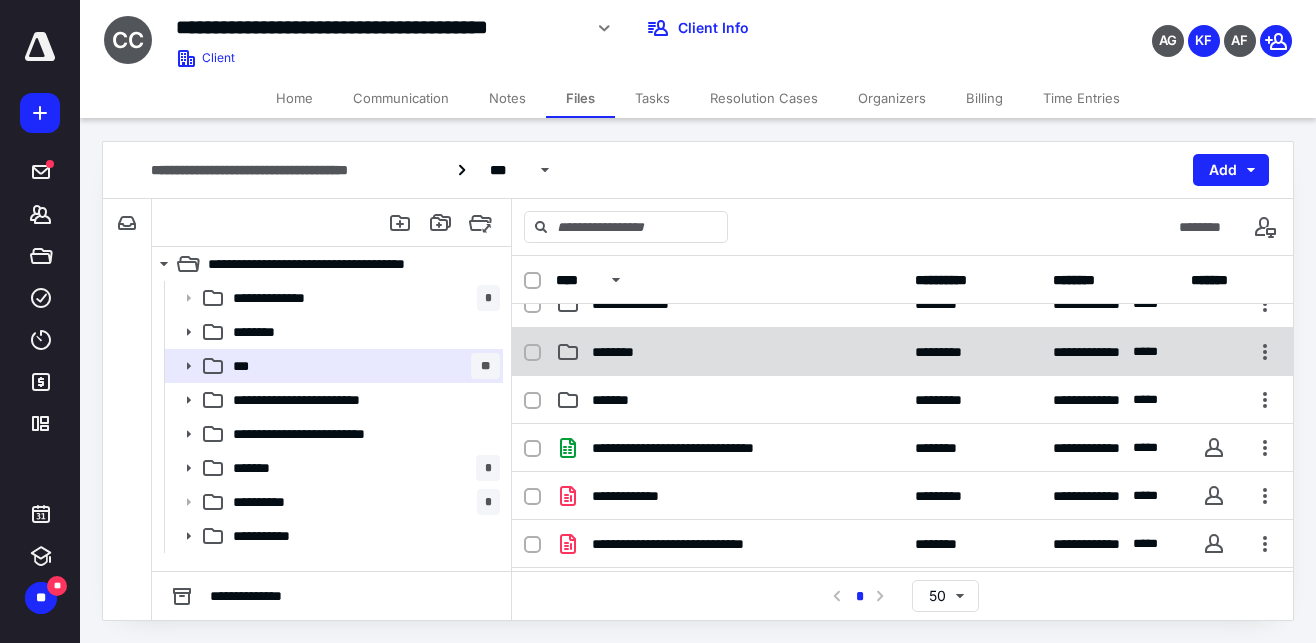 scroll, scrollTop: 123, scrollLeft: 0, axis: vertical 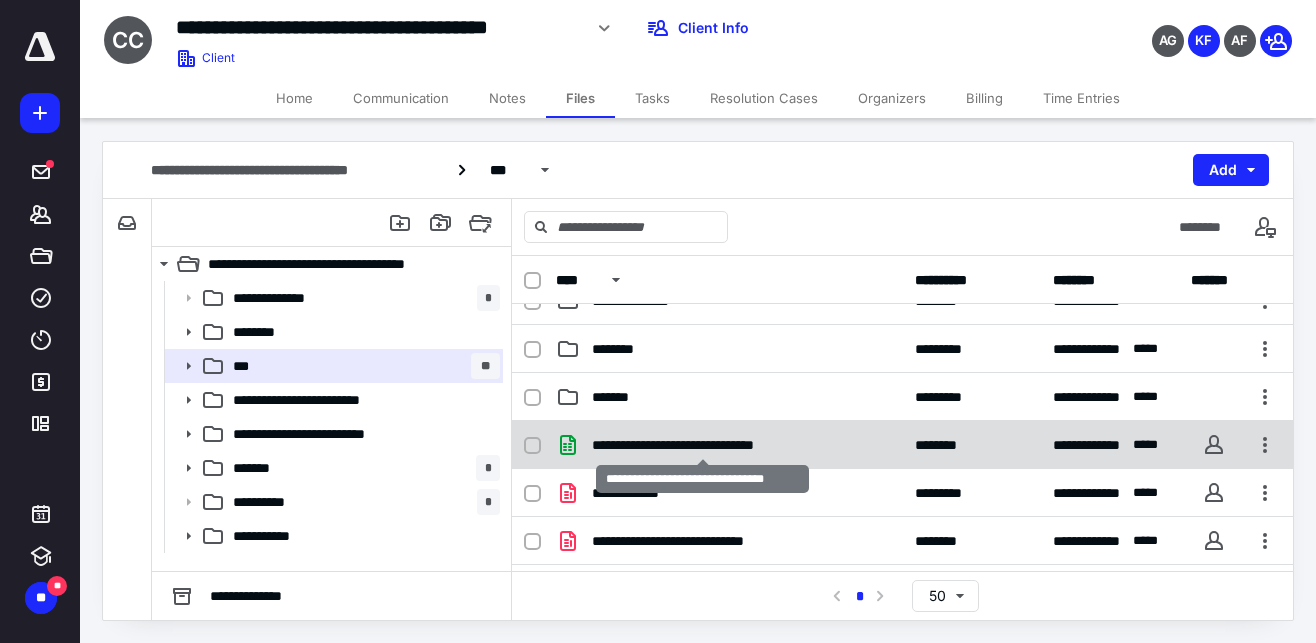 click on "**********" at bounding box center [702, 445] 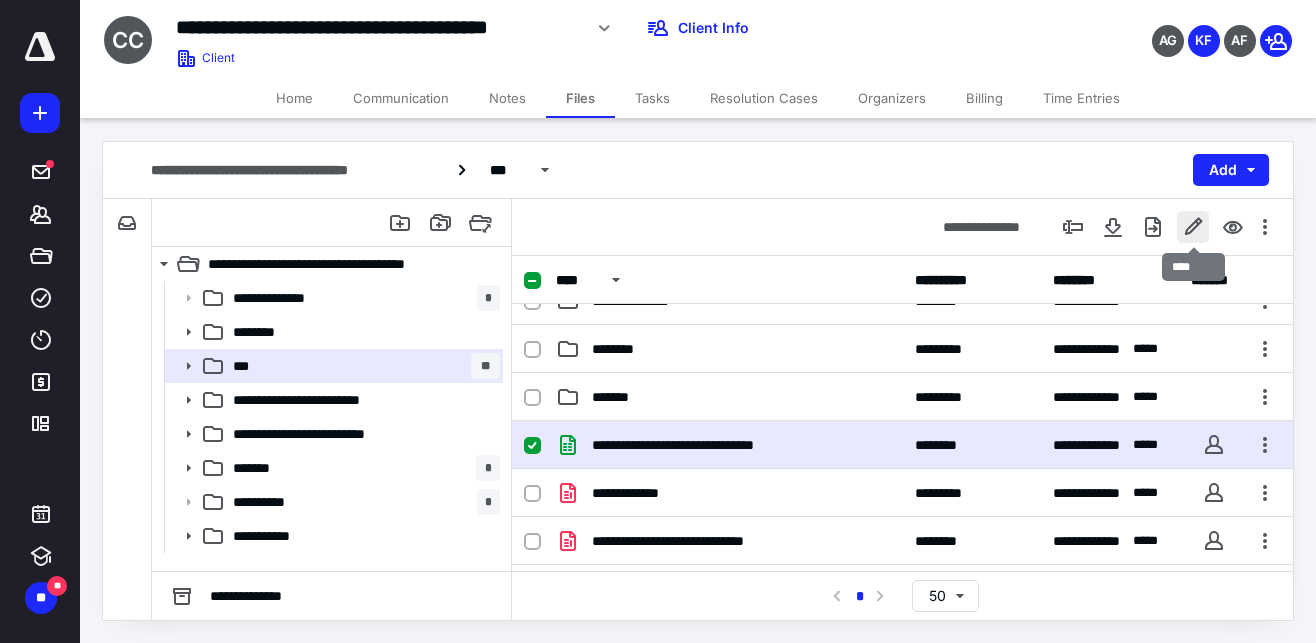 click at bounding box center (1193, 227) 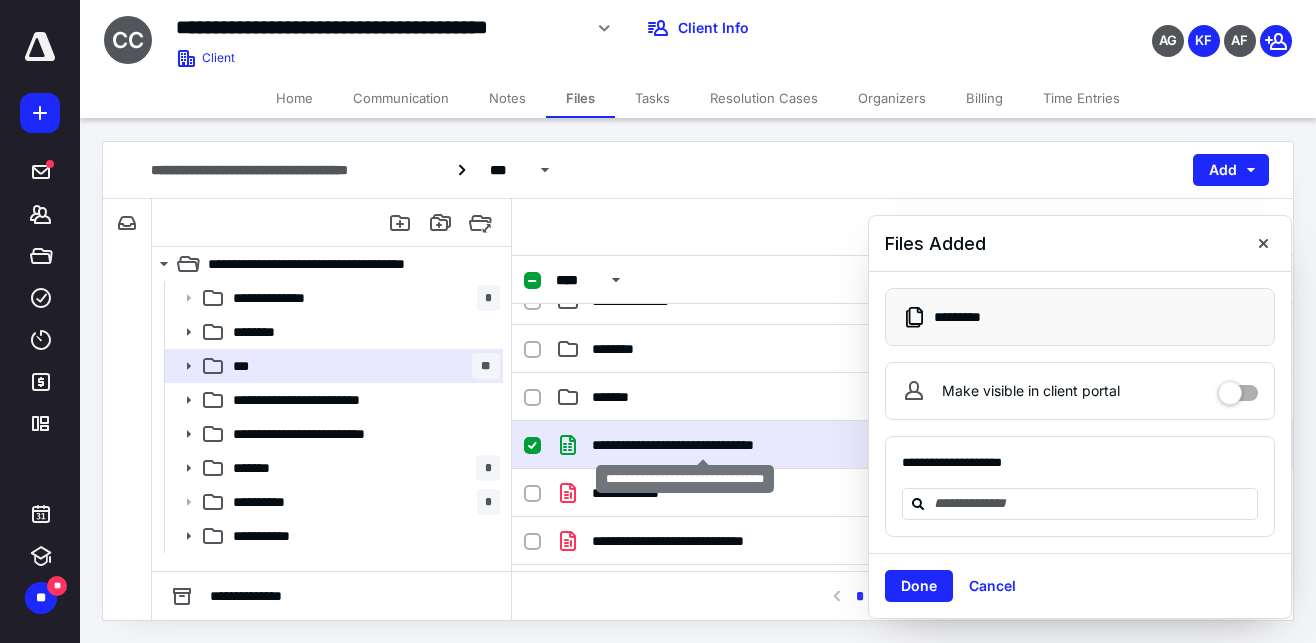 click on "**********" at bounding box center (702, 445) 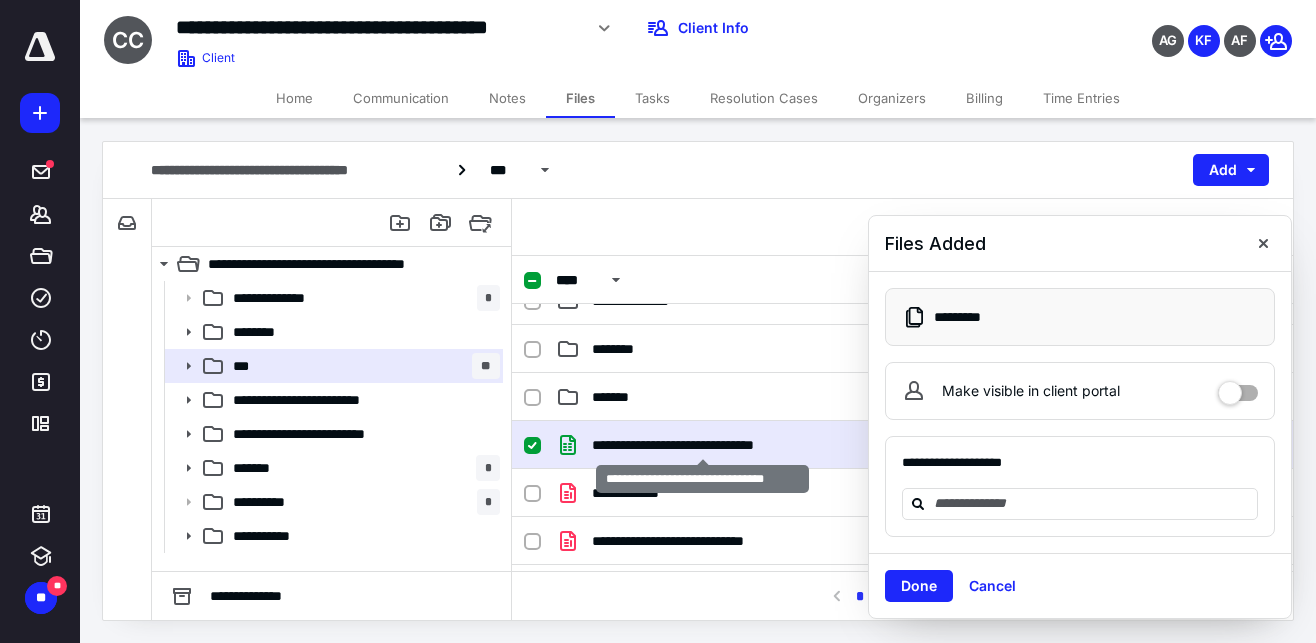 click on "**********" at bounding box center (702, 445) 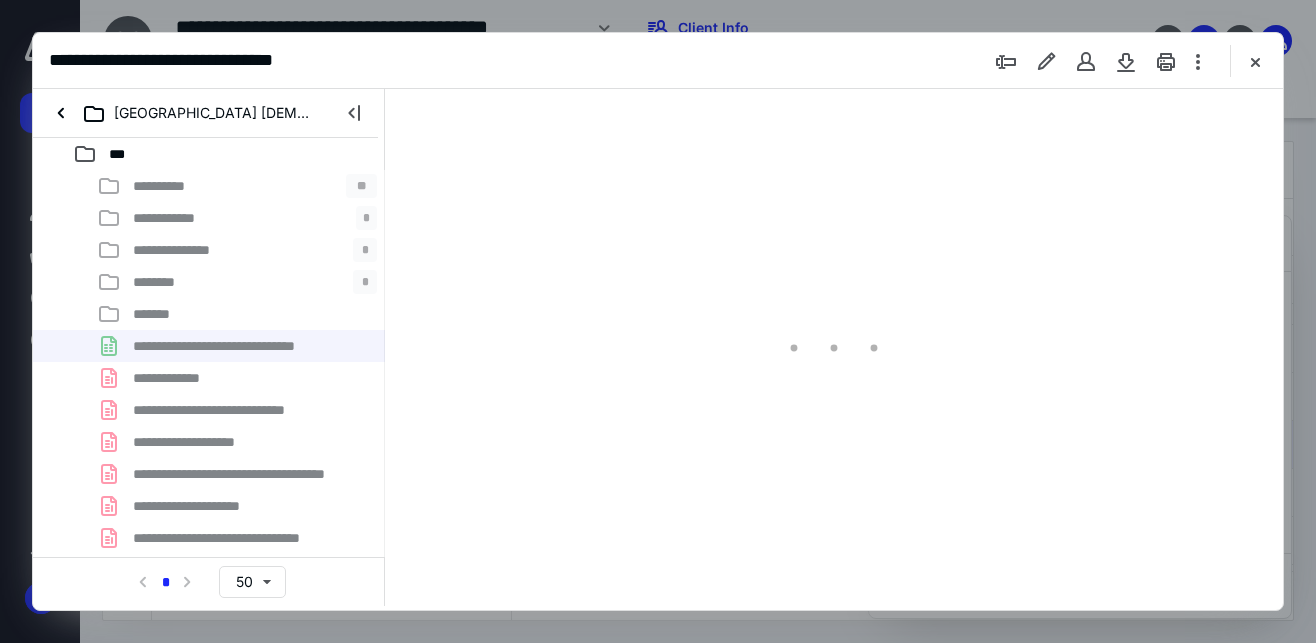 scroll, scrollTop: 0, scrollLeft: 0, axis: both 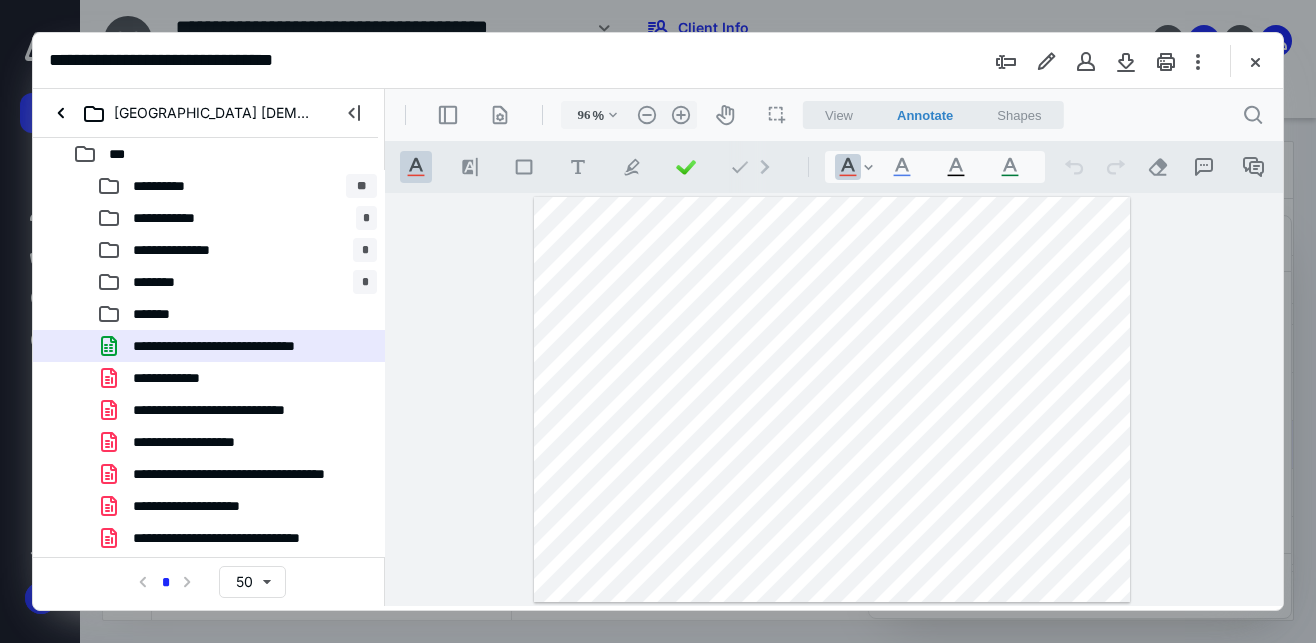 drag, startPoint x: 650, startPoint y: 470, endPoint x: 653, endPoint y: 522, distance: 52.086468 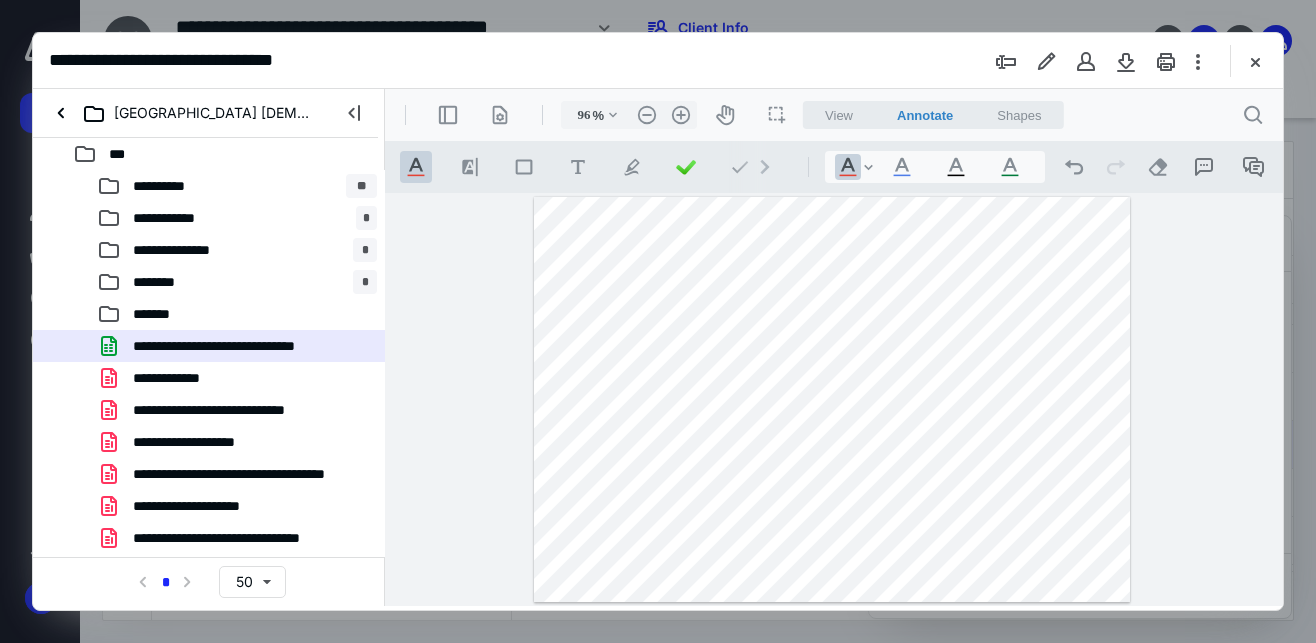 click at bounding box center [832, 399] 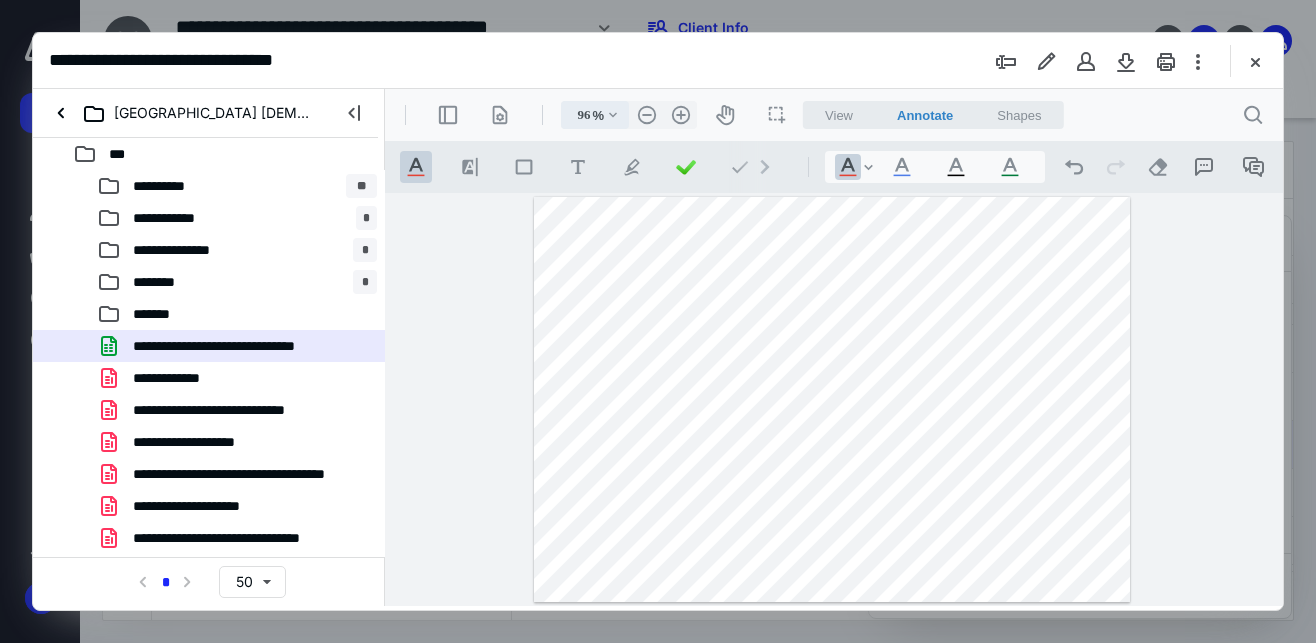 click on ".cls-1{fill:#abb0c4;} icon - chevron - down" at bounding box center [613, 115] 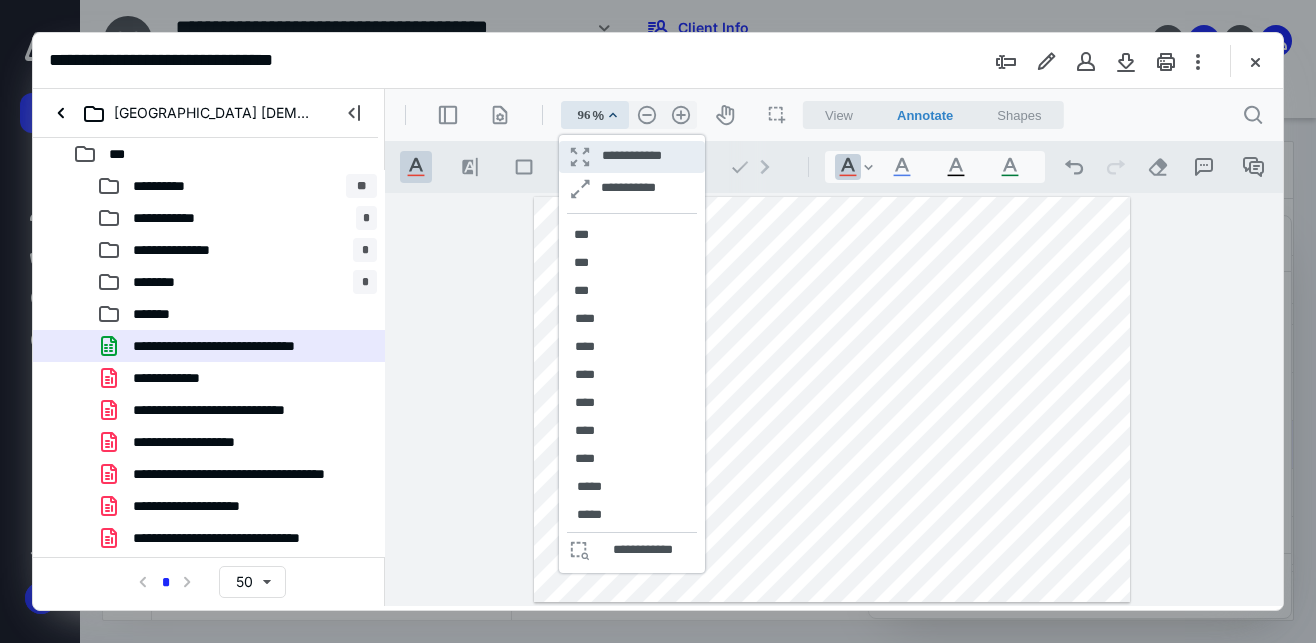 click on "**********" at bounding box center (631, 157) 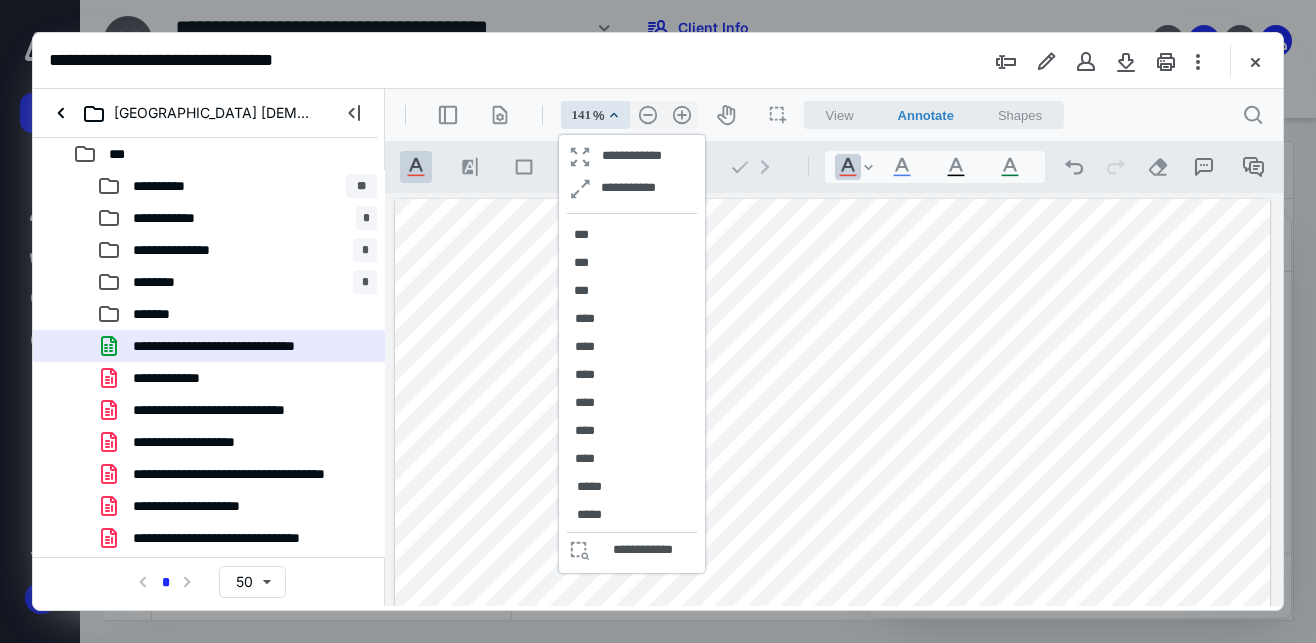 click at bounding box center [832, 496] 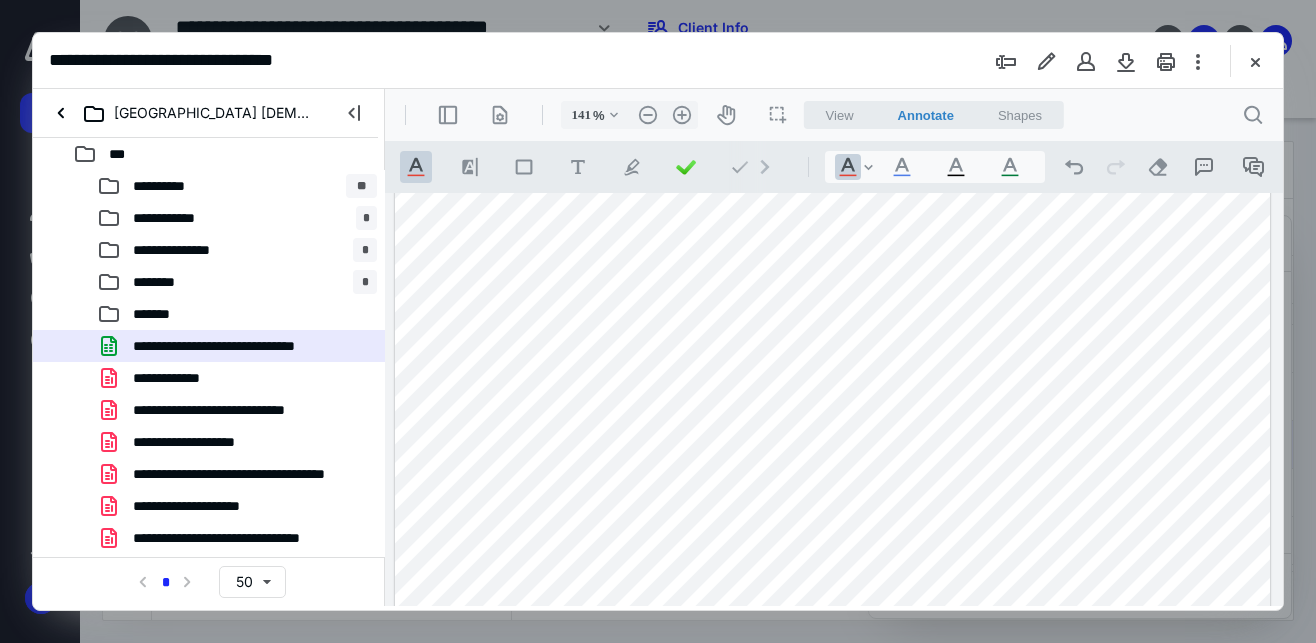 scroll, scrollTop: 194, scrollLeft: 0, axis: vertical 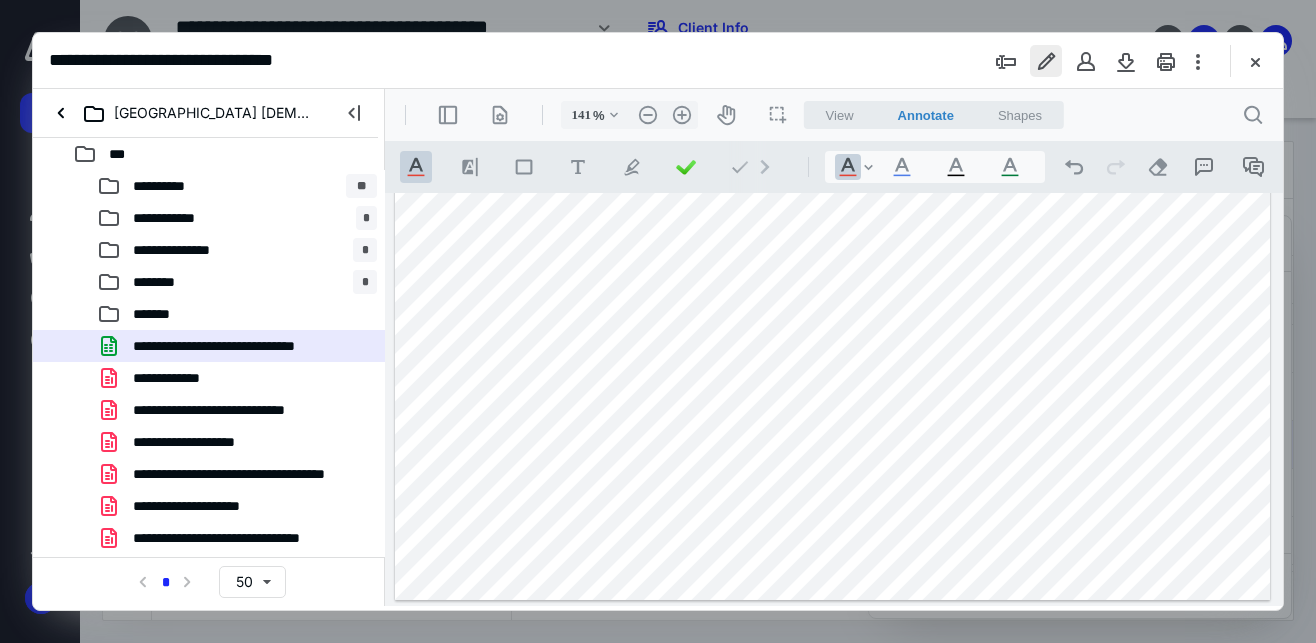 click at bounding box center [1046, 61] 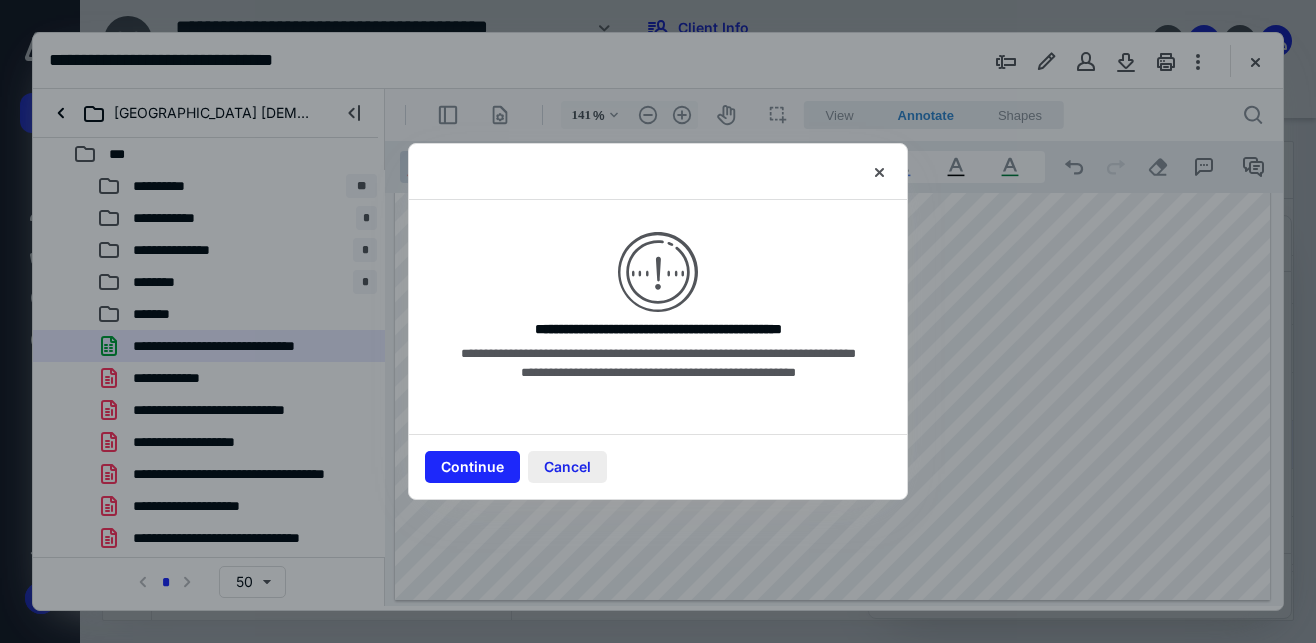 click on "Cancel" at bounding box center [567, 467] 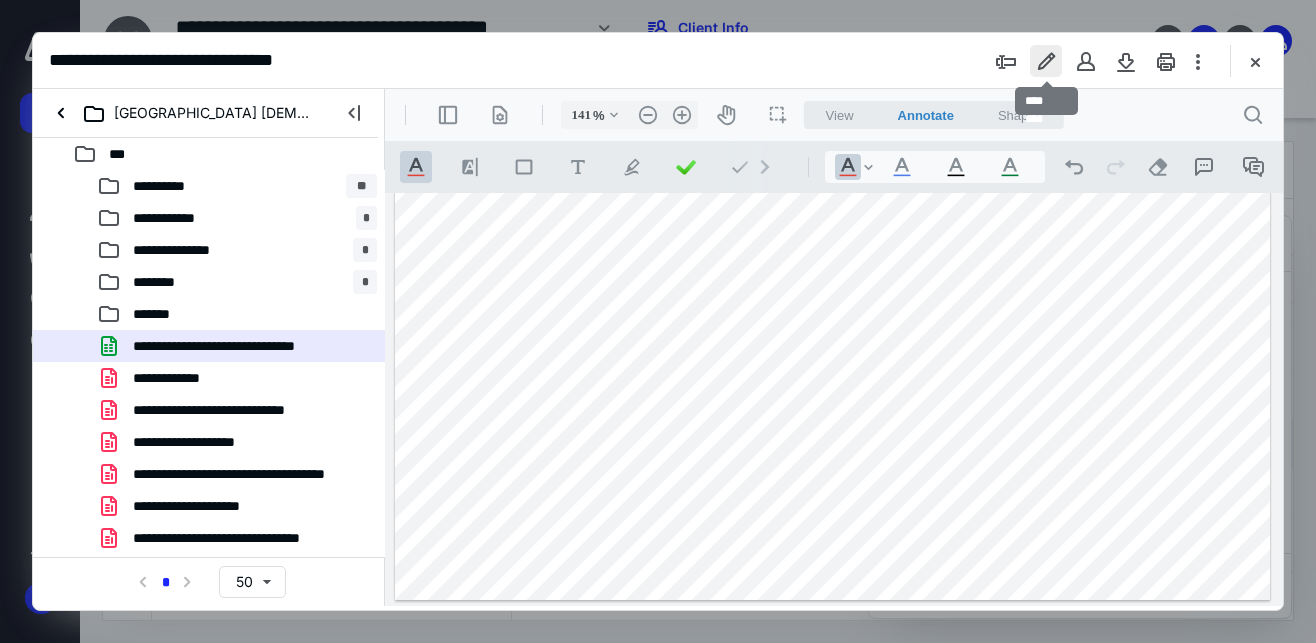click at bounding box center (1046, 61) 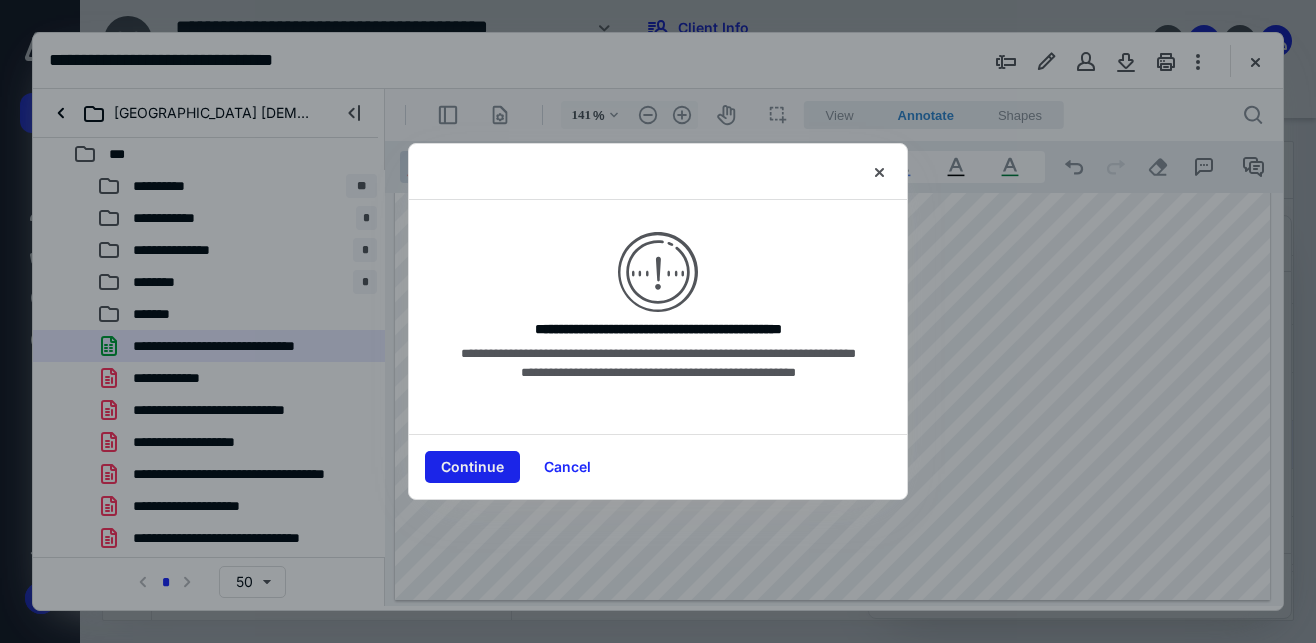 click on "Continue" at bounding box center (472, 467) 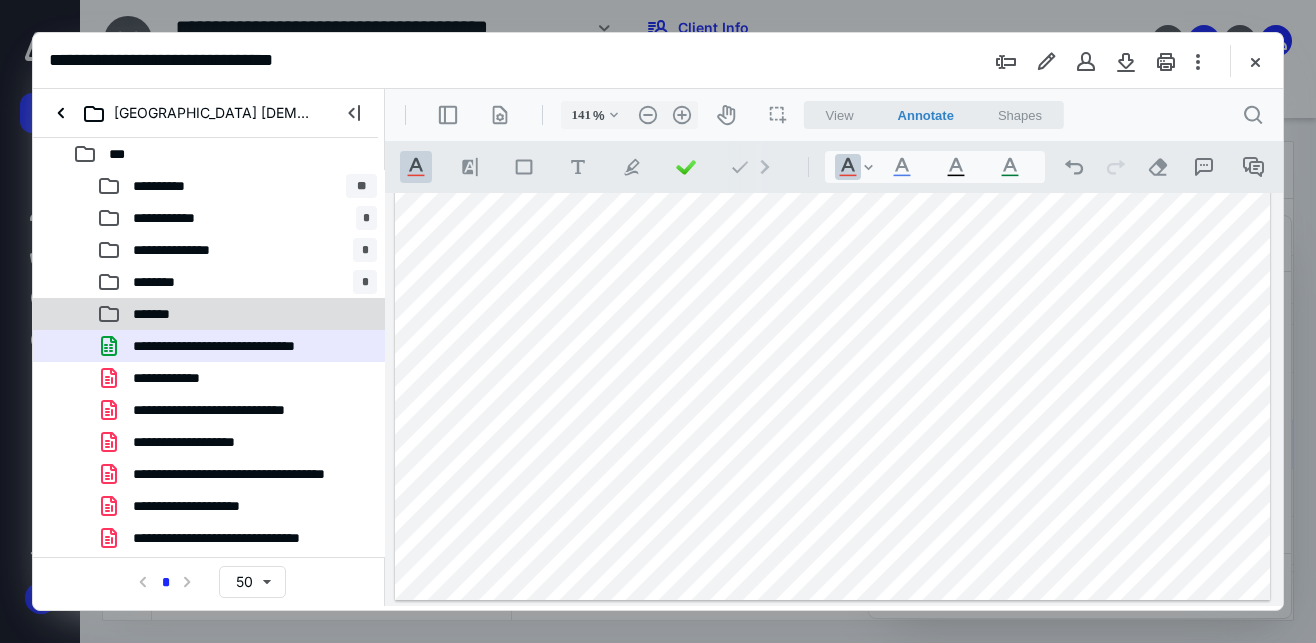click on "*******" at bounding box center (155, 314) 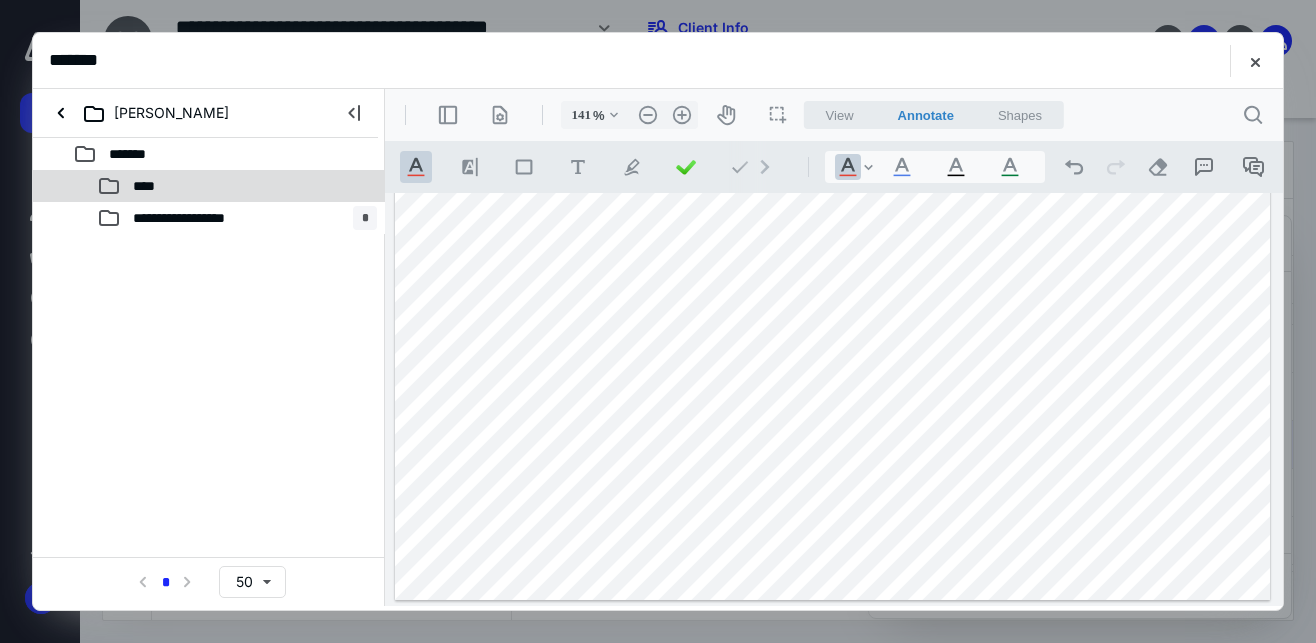 click on "****" at bounding box center [150, 186] 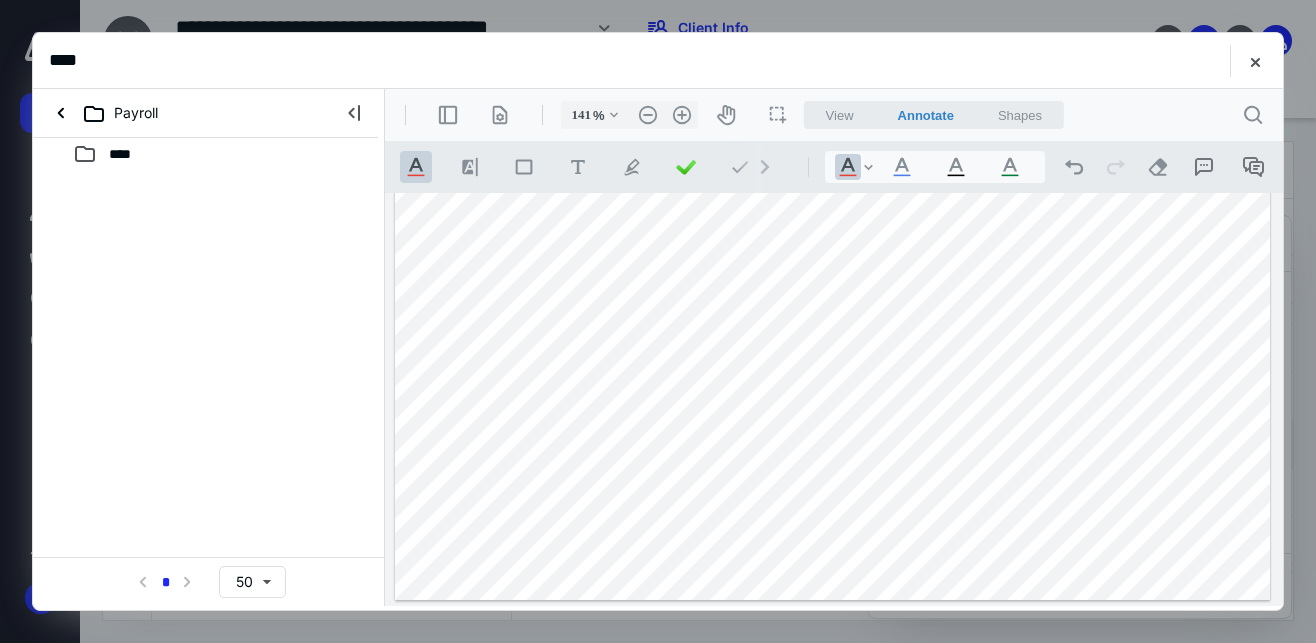 click on "****" at bounding box center [229, 154] 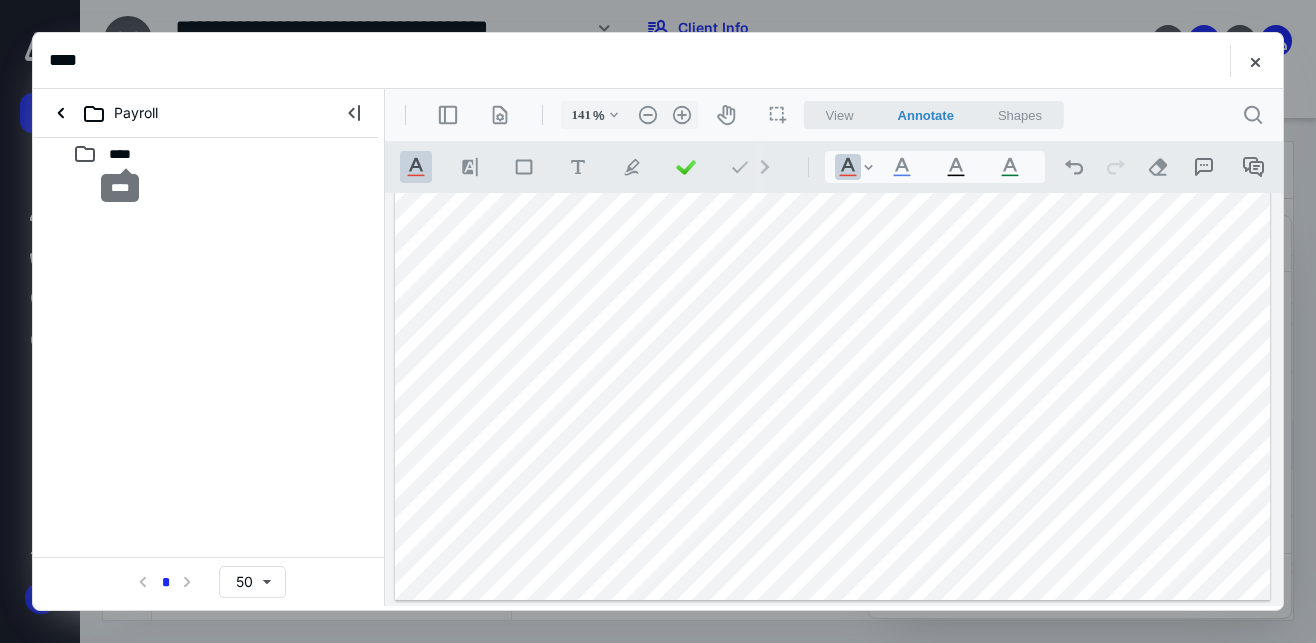 click on "****" at bounding box center (126, 154) 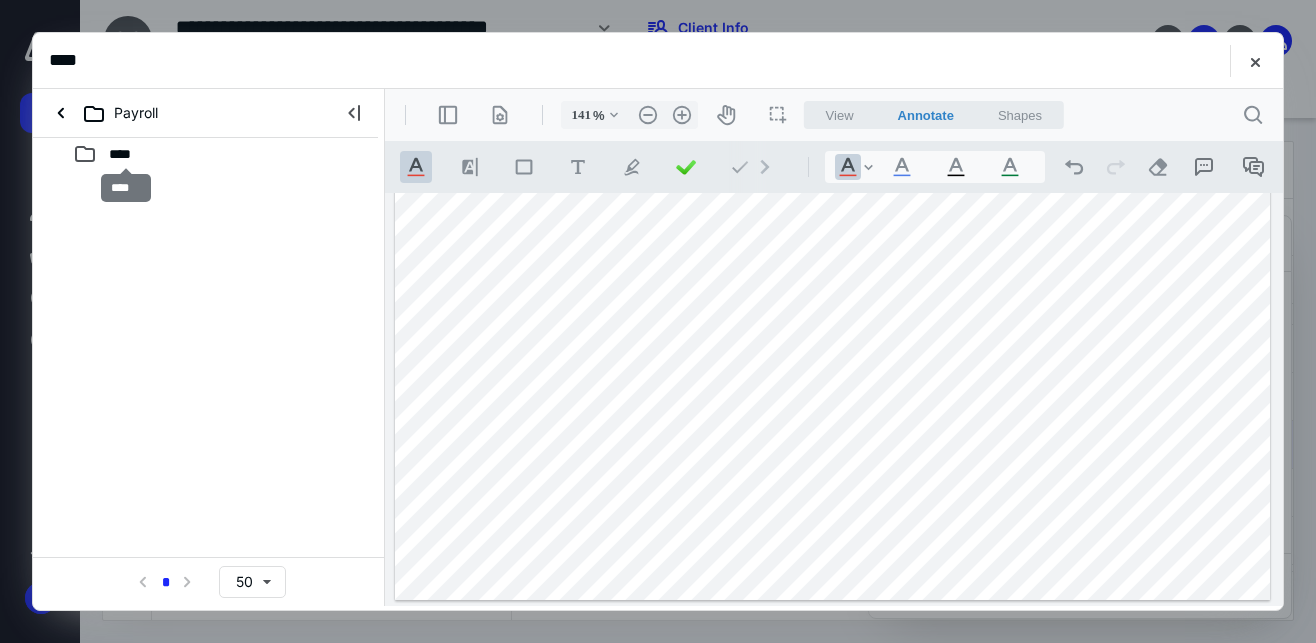 click on "****" at bounding box center [126, 154] 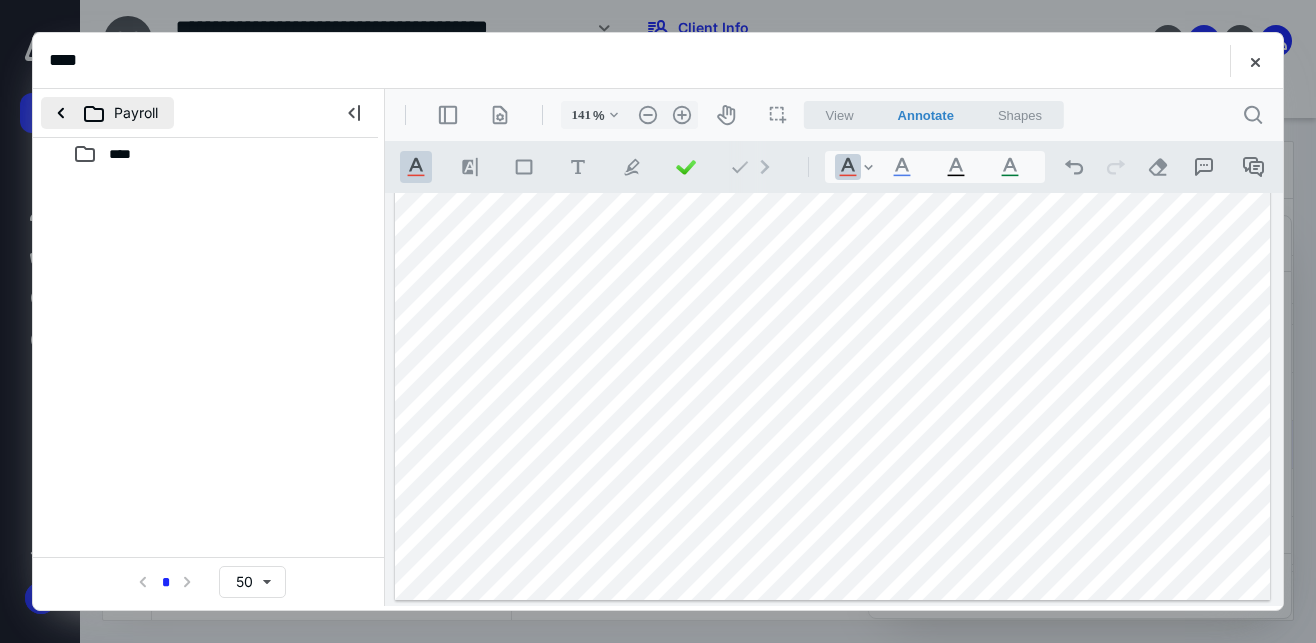 click on "Payroll" at bounding box center (107, 113) 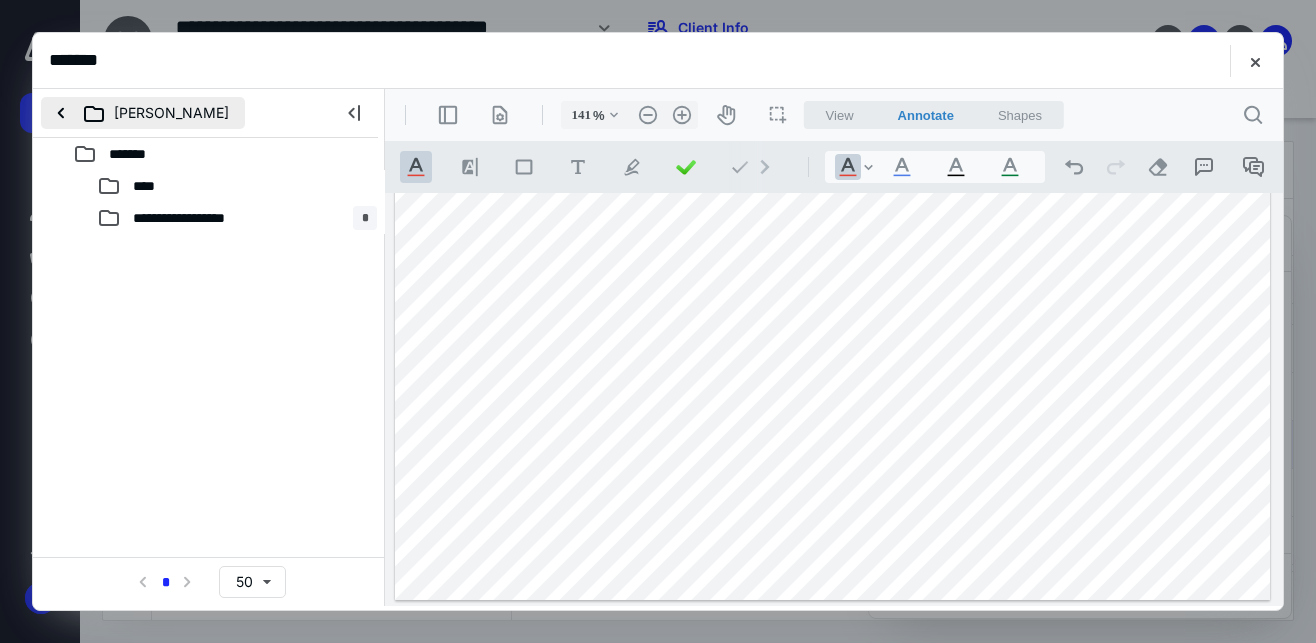 click on "Kim" at bounding box center (143, 113) 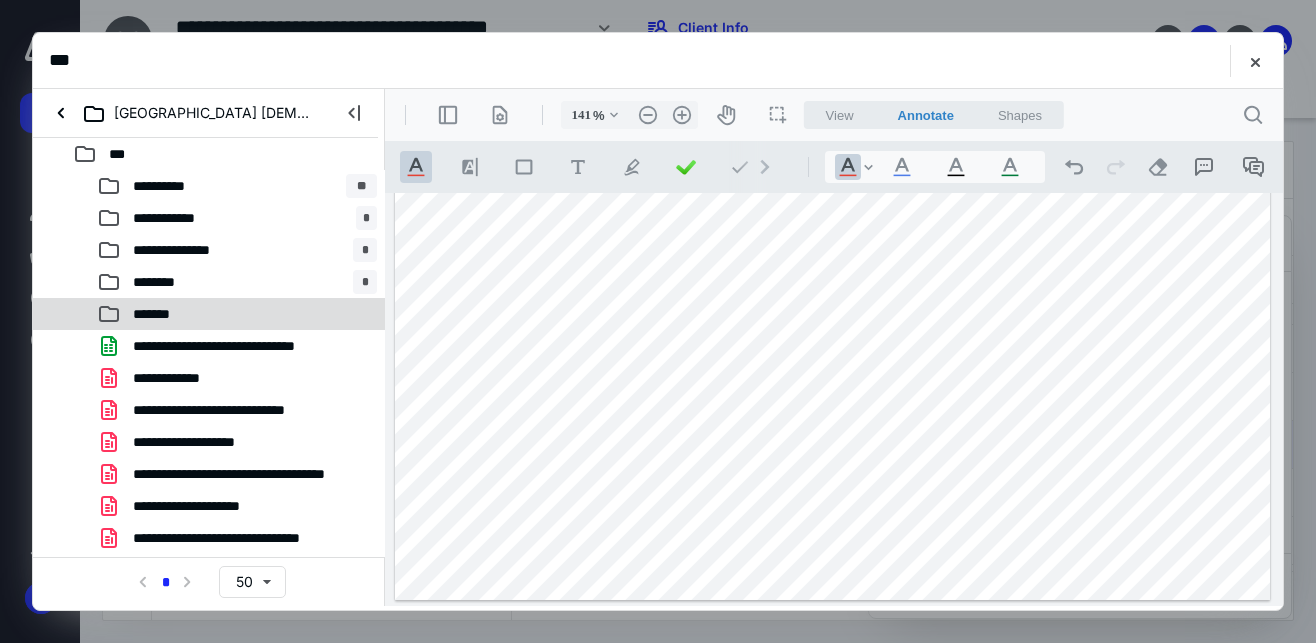 click on "*******" at bounding box center [155, 314] 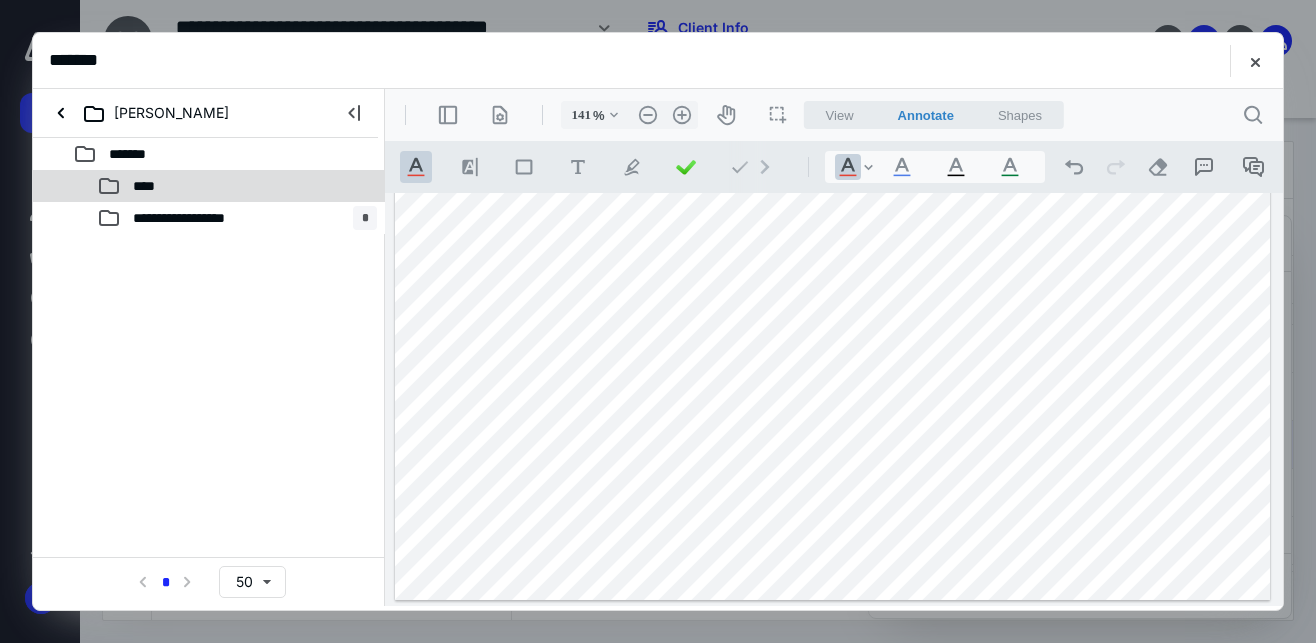 click on "****" at bounding box center [150, 186] 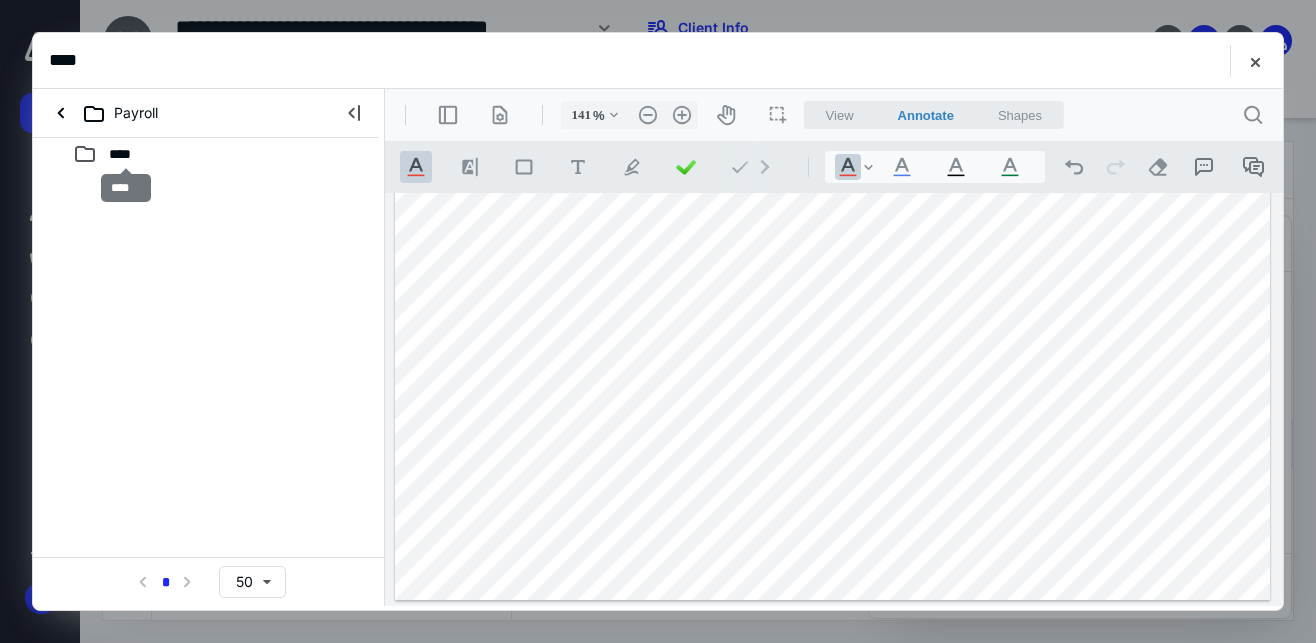click on "****" at bounding box center [126, 154] 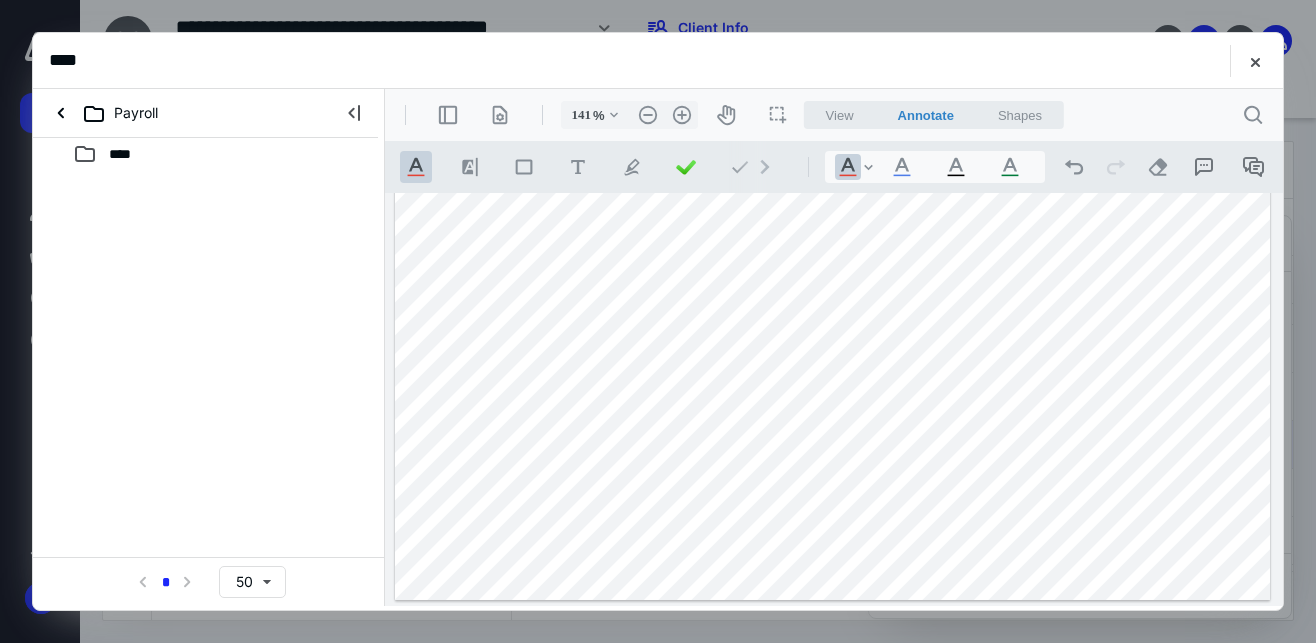 click 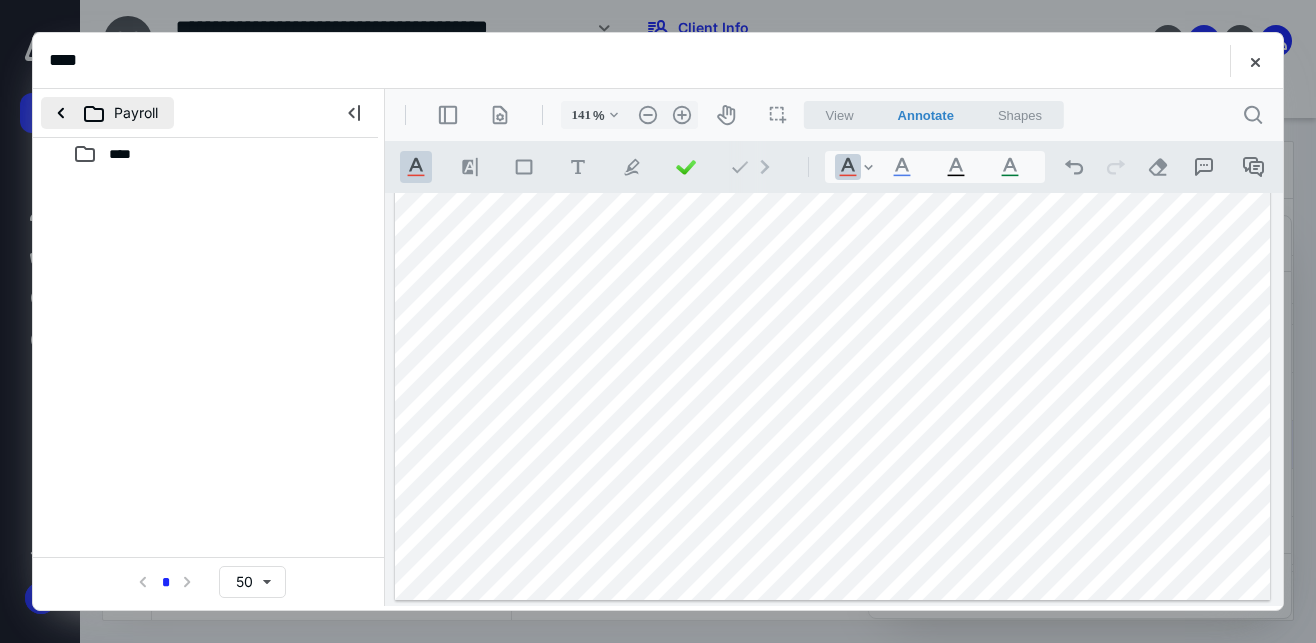 click on "Payroll" at bounding box center [107, 113] 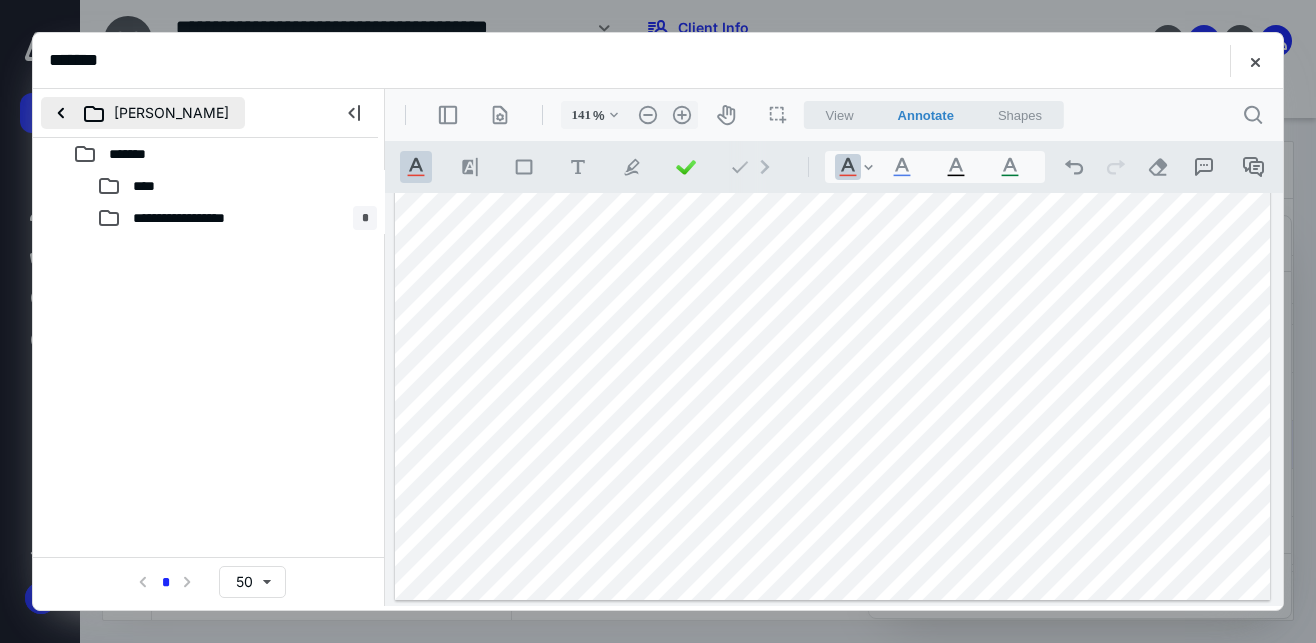 click on "Kim" at bounding box center [143, 113] 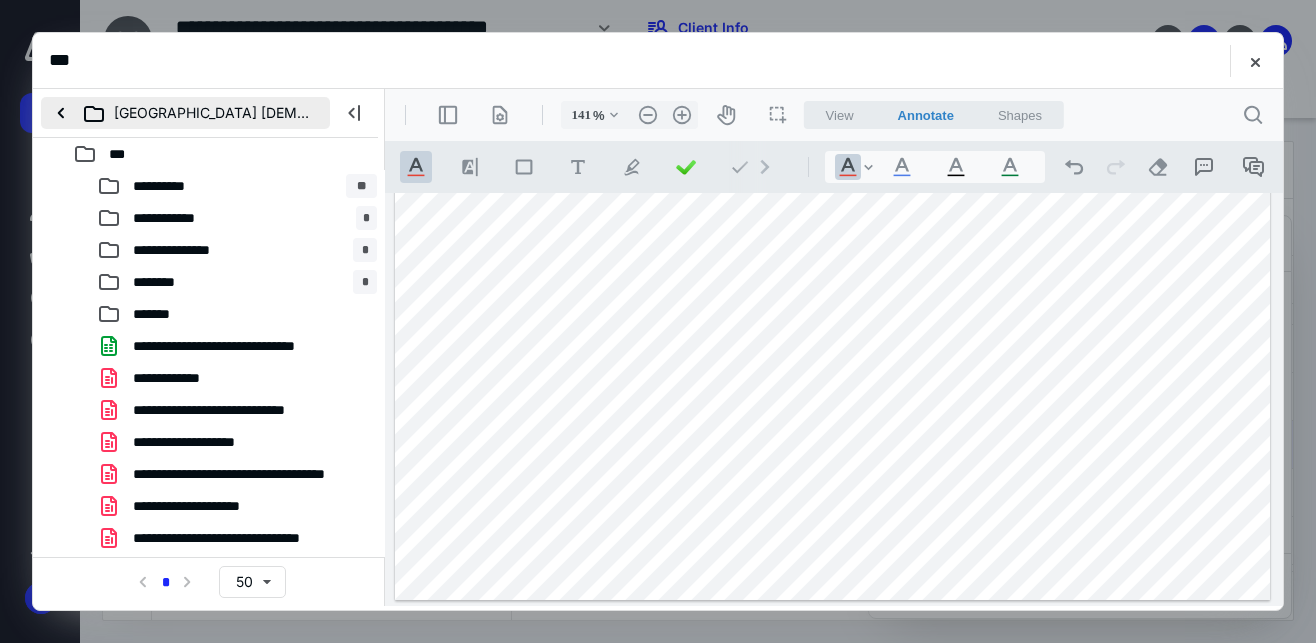 click on "Castle Oaks Evangelical Covenant Church" at bounding box center [185, 113] 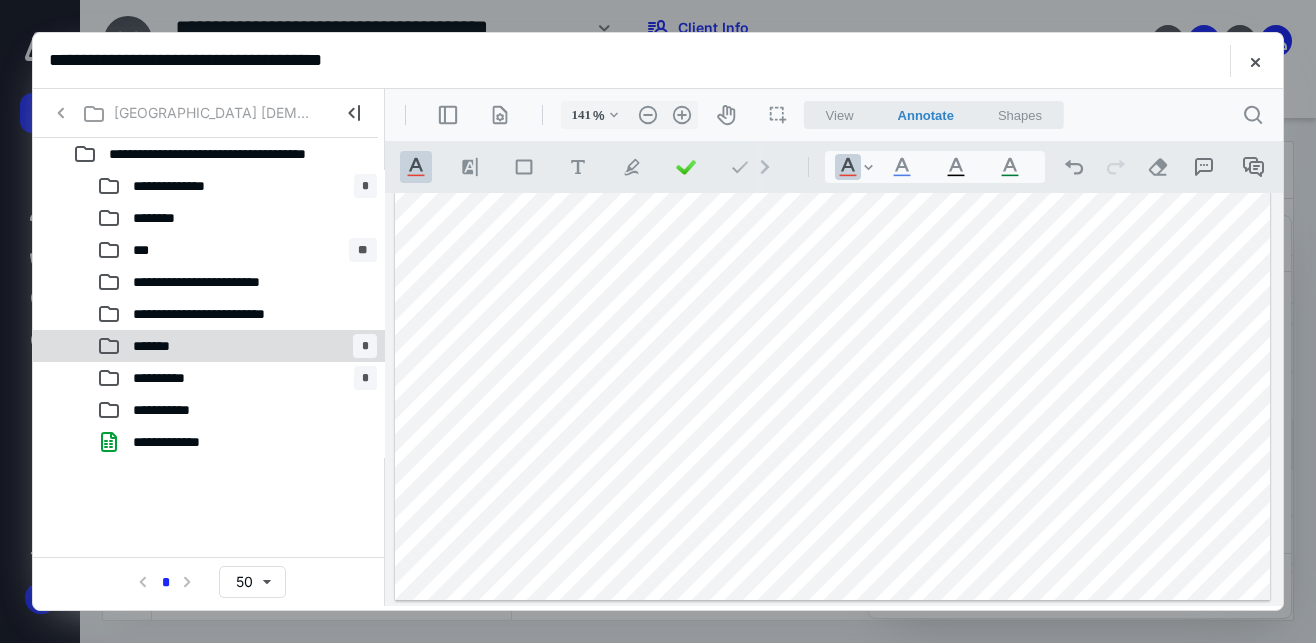 click on "*******" at bounding box center [155, 346] 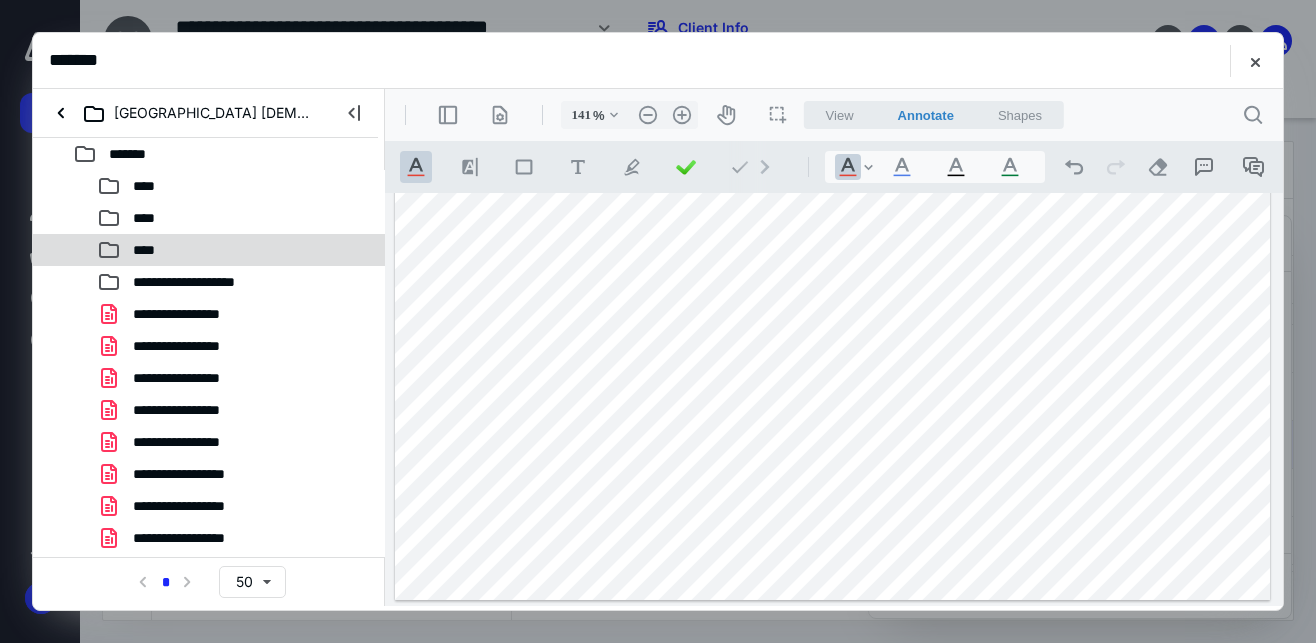 click on "****" at bounding box center [209, 250] 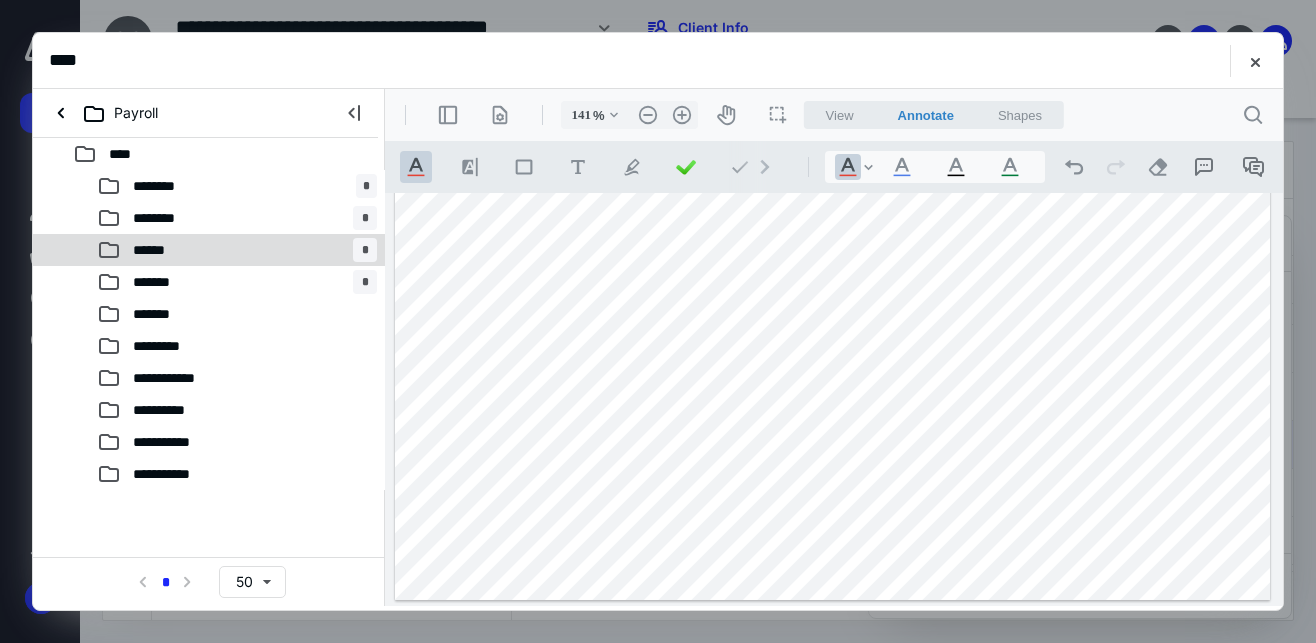 click on "******" at bounding box center (145, 250) 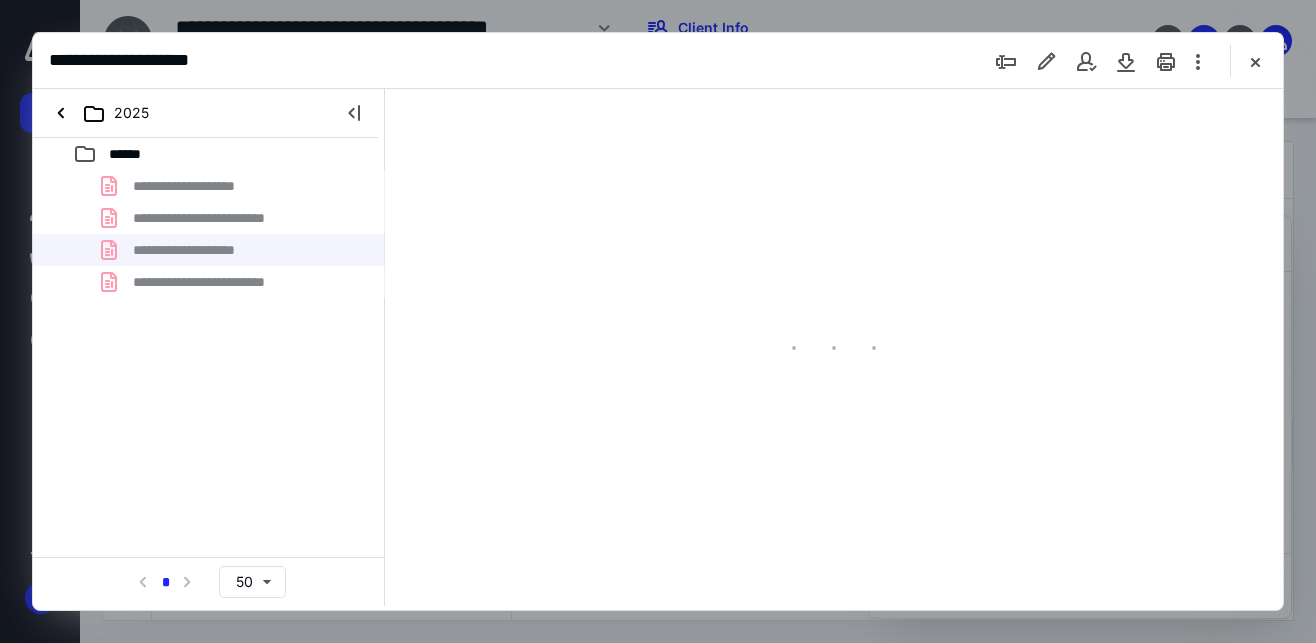 scroll, scrollTop: 110, scrollLeft: 0, axis: vertical 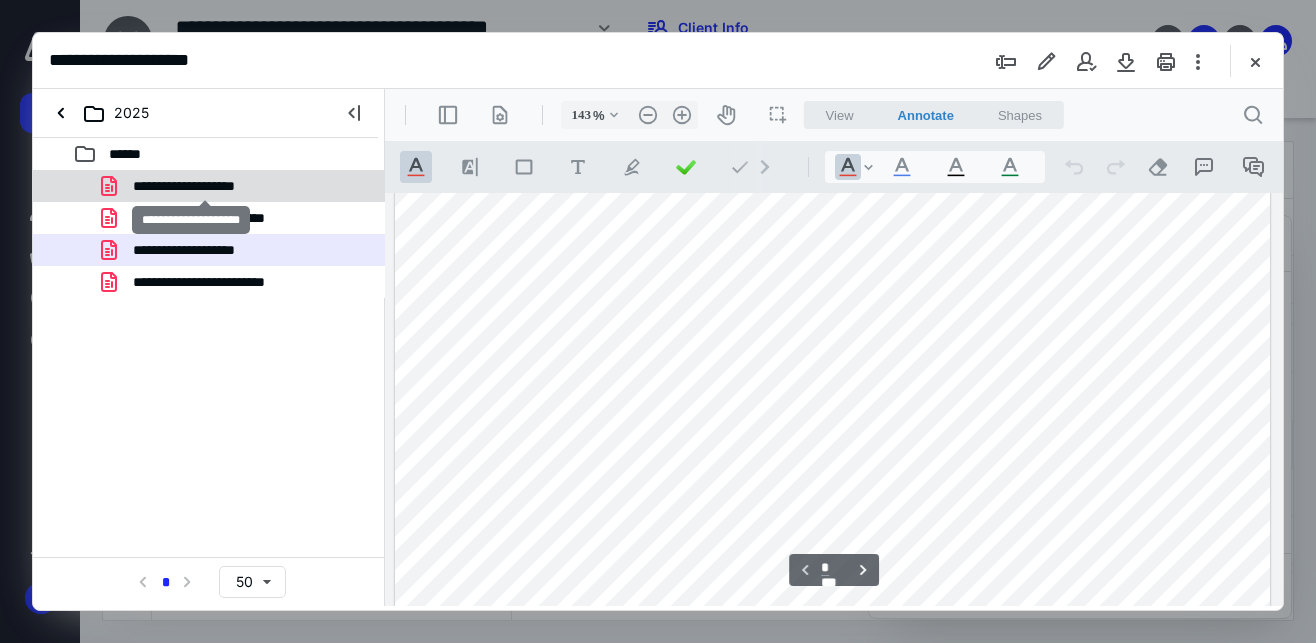 click on "**********" at bounding box center (205, 186) 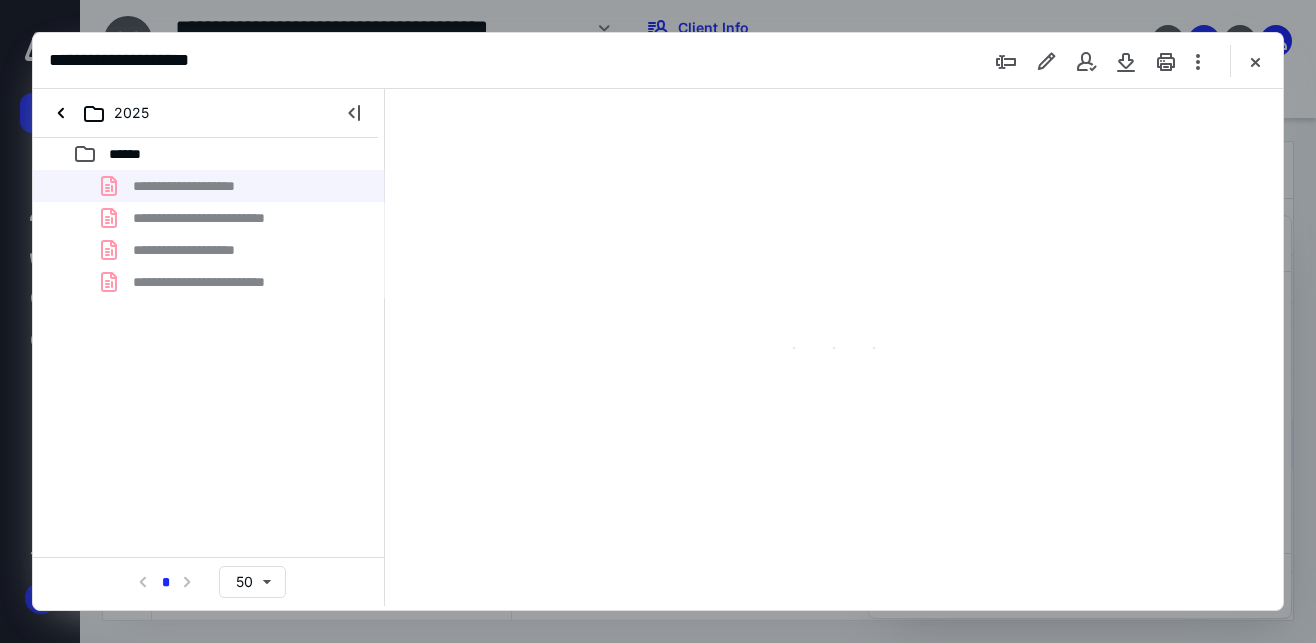 type on "143" 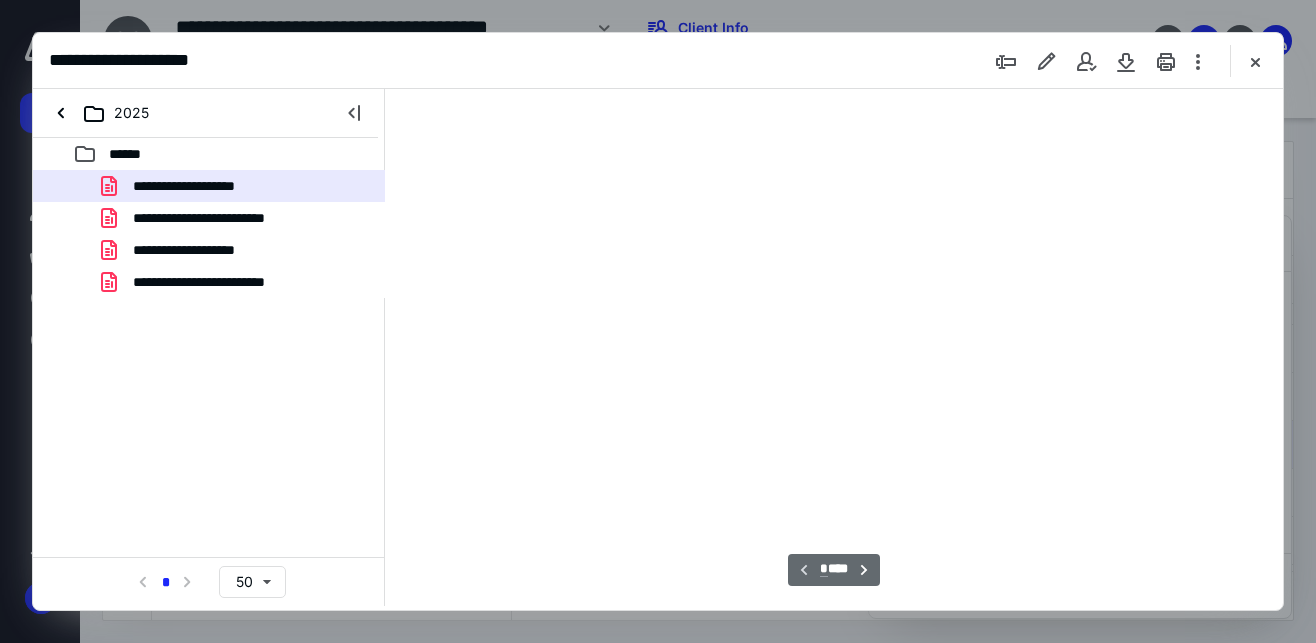 scroll, scrollTop: 110, scrollLeft: 0, axis: vertical 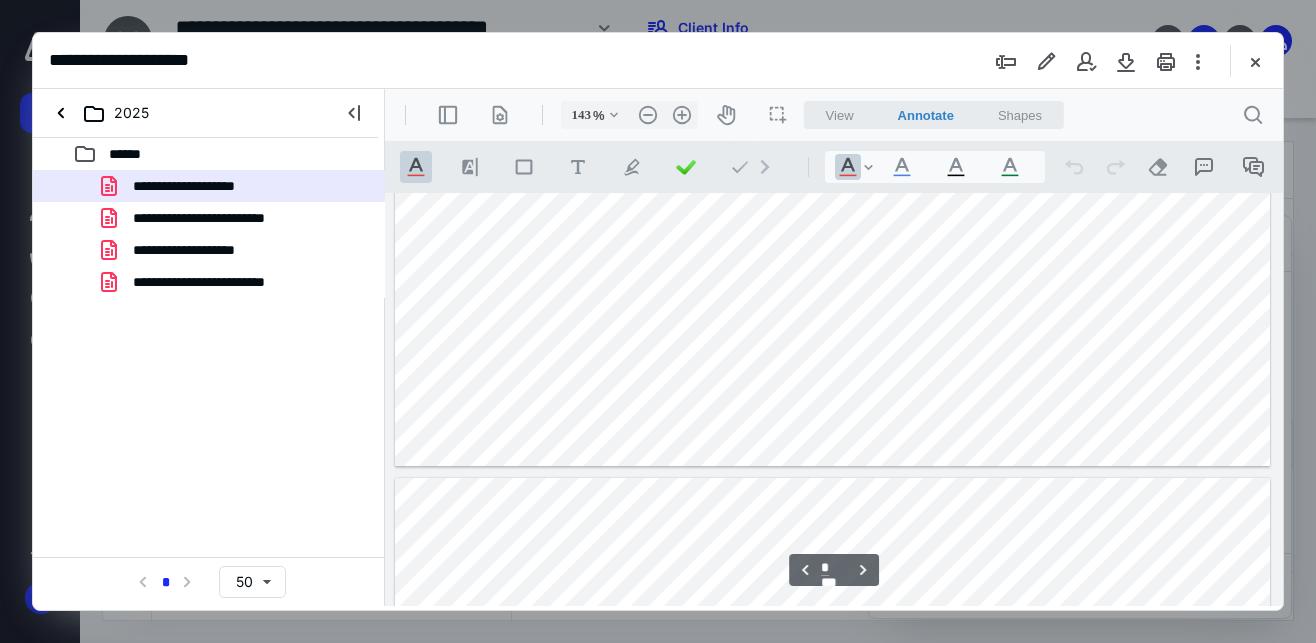 type on "*" 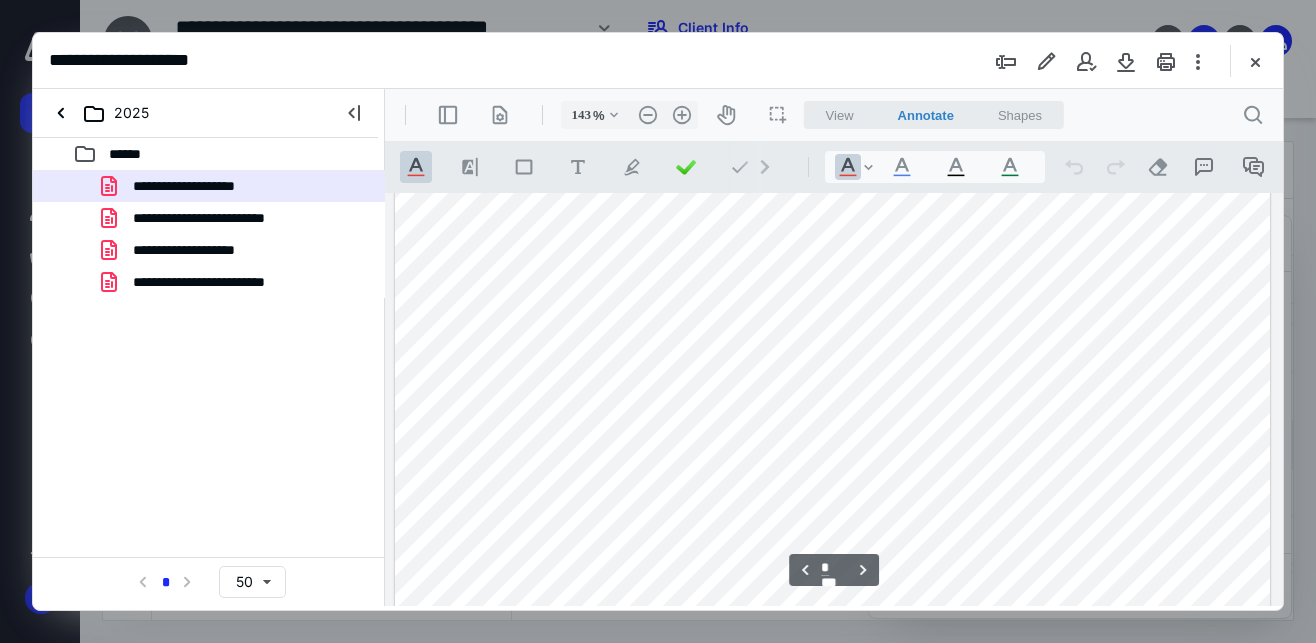 scroll, scrollTop: 3569, scrollLeft: 0, axis: vertical 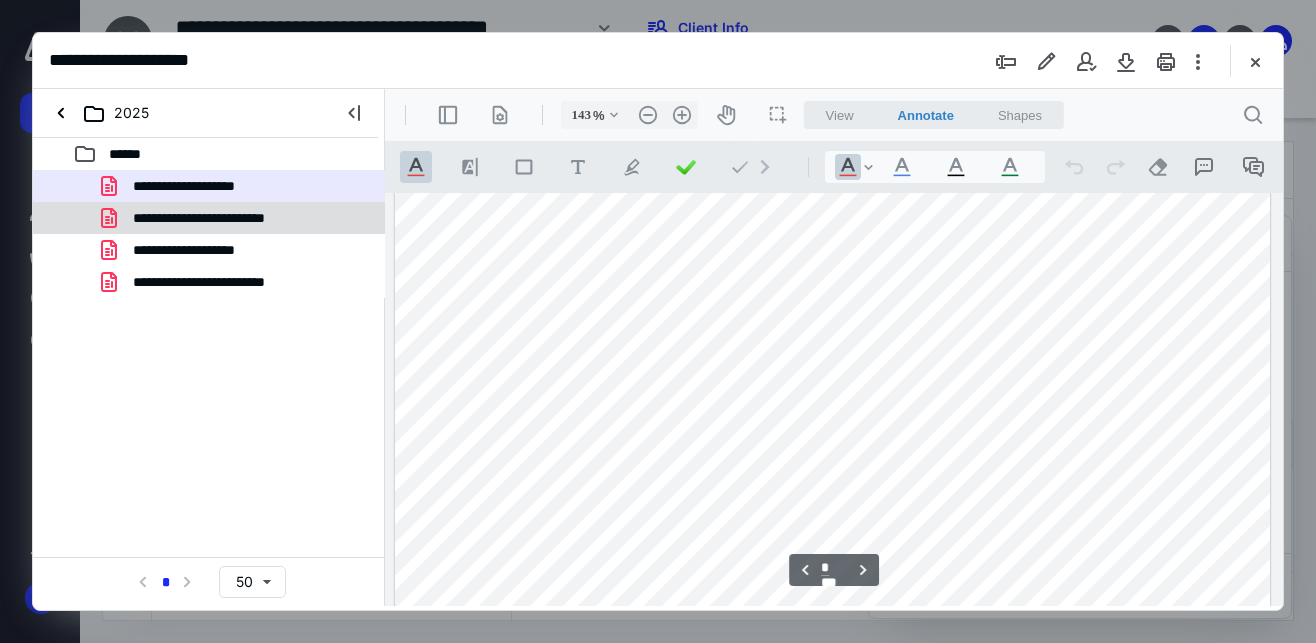 click on "**********" at bounding box center (225, 218) 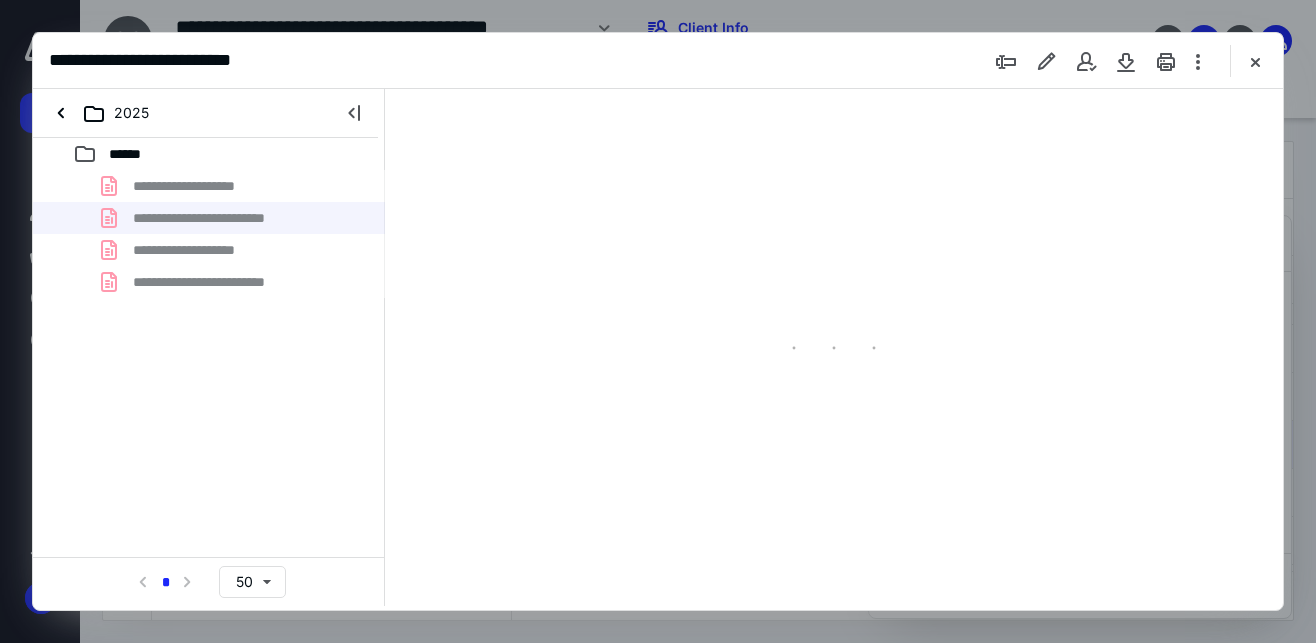 scroll, scrollTop: 108, scrollLeft: 0, axis: vertical 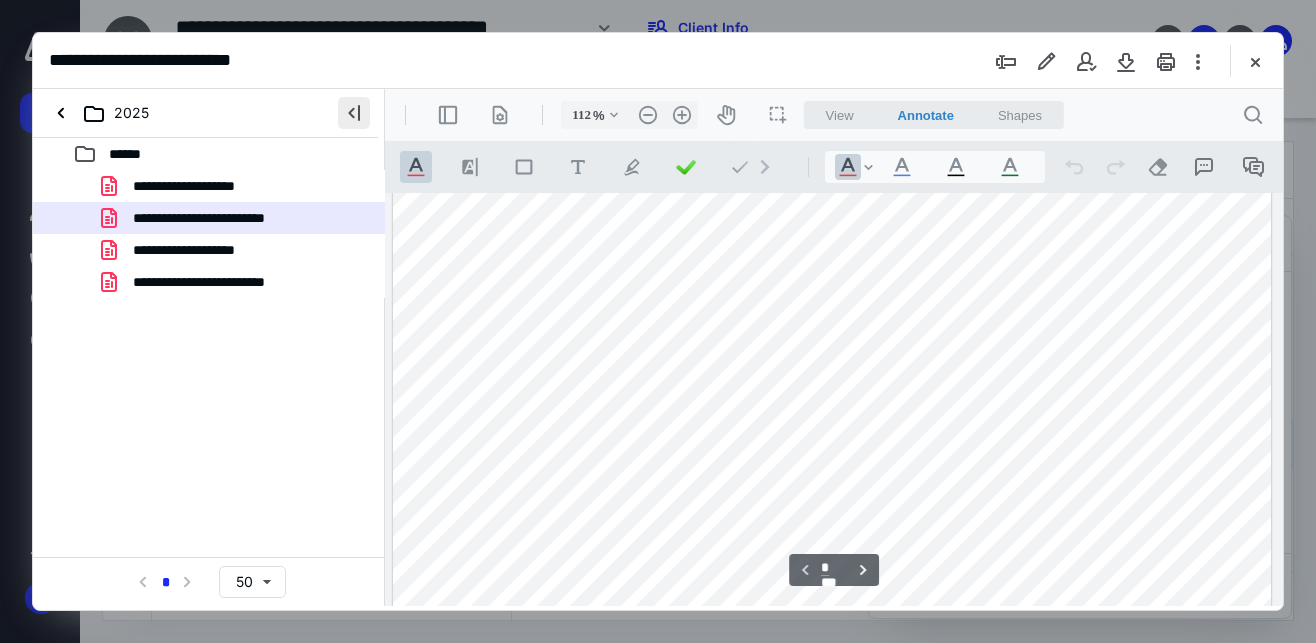 click at bounding box center [354, 113] 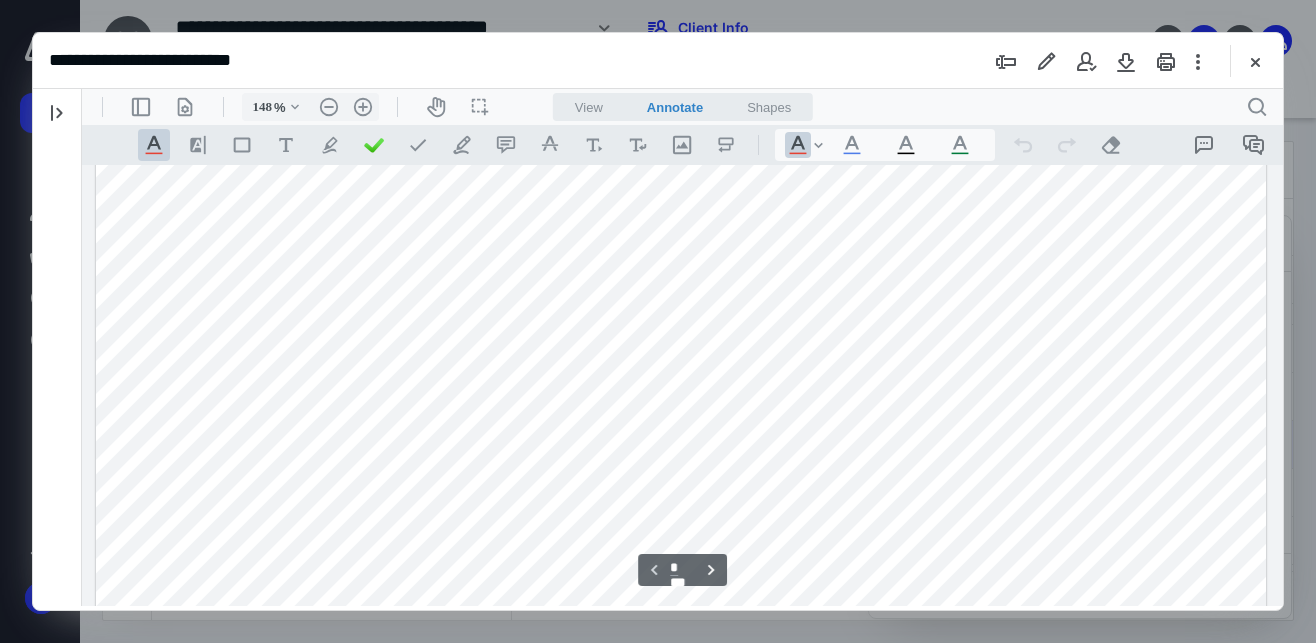 scroll, scrollTop: 400, scrollLeft: 0, axis: vertical 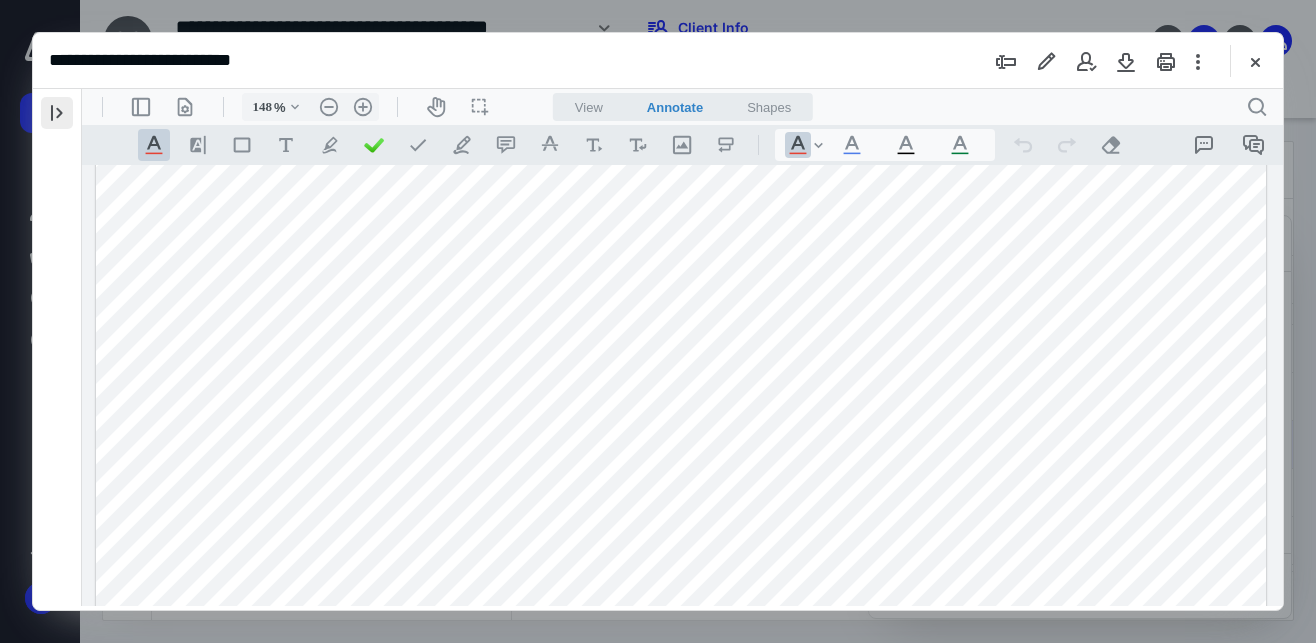 click at bounding box center (57, 113) 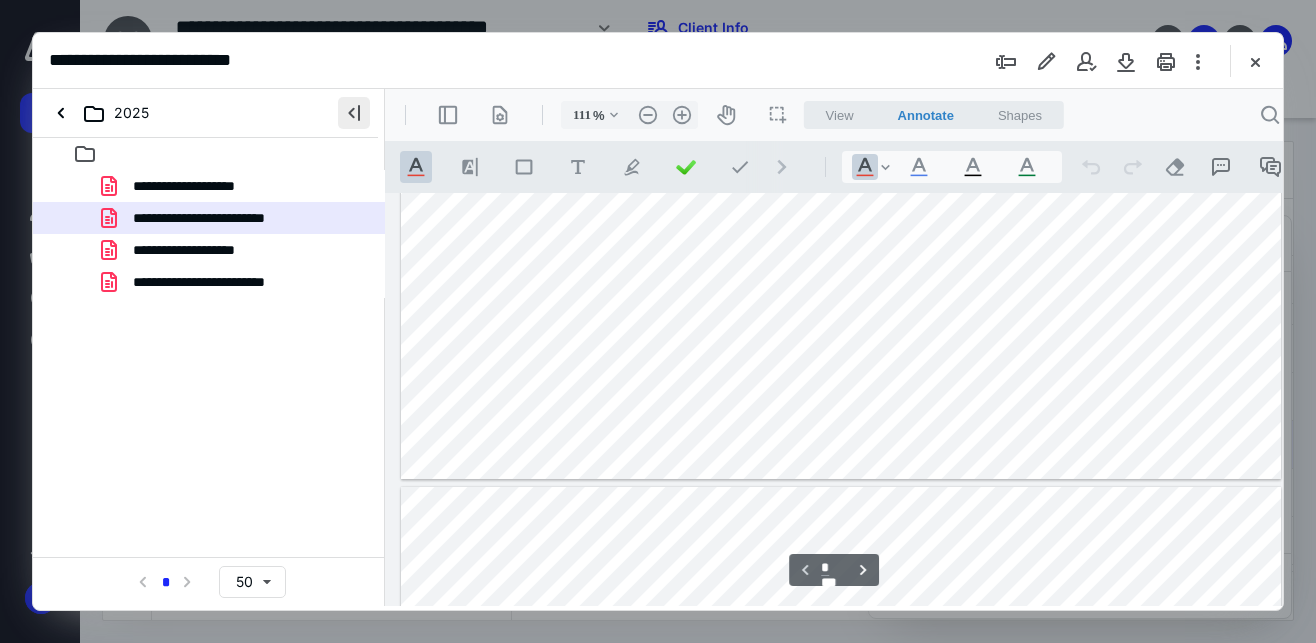 scroll, scrollTop: 426, scrollLeft: 0, axis: vertical 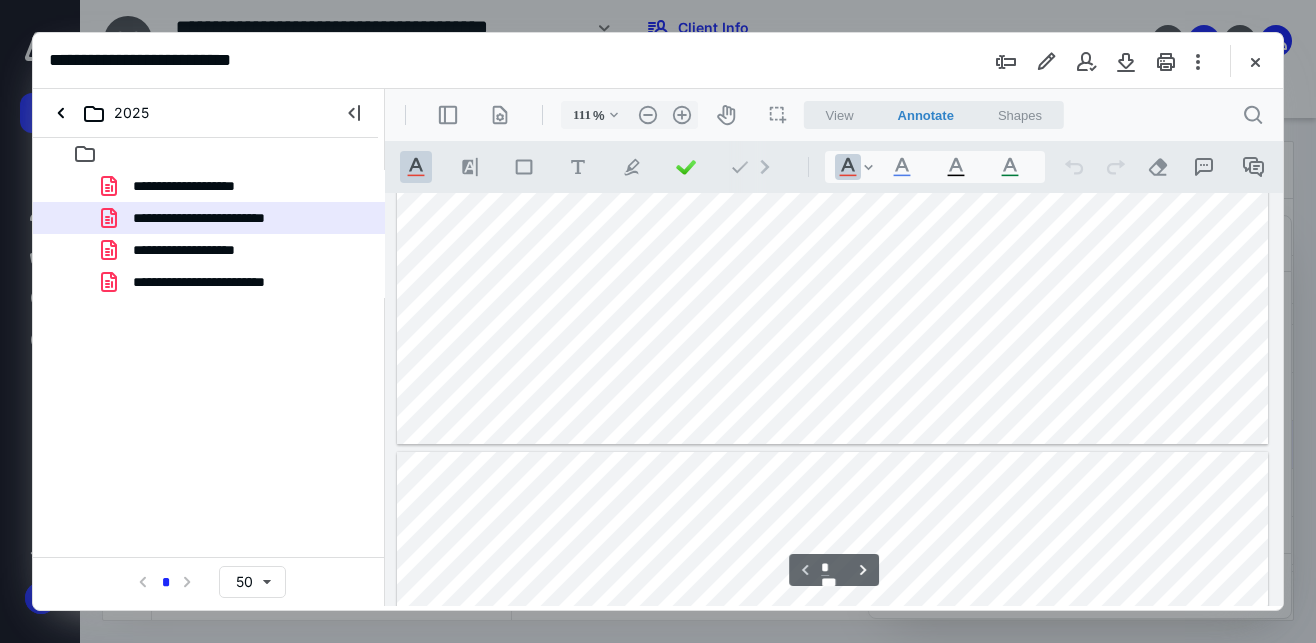 click on "**********" at bounding box center (226, 282) 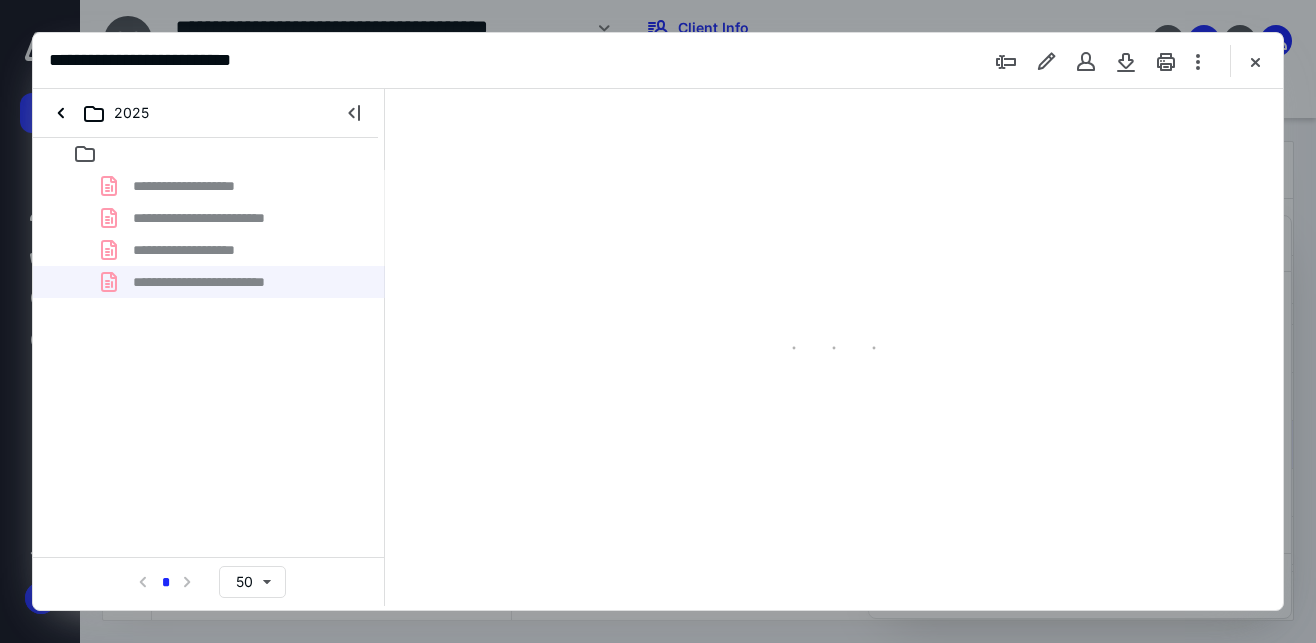 scroll, scrollTop: 108, scrollLeft: 0, axis: vertical 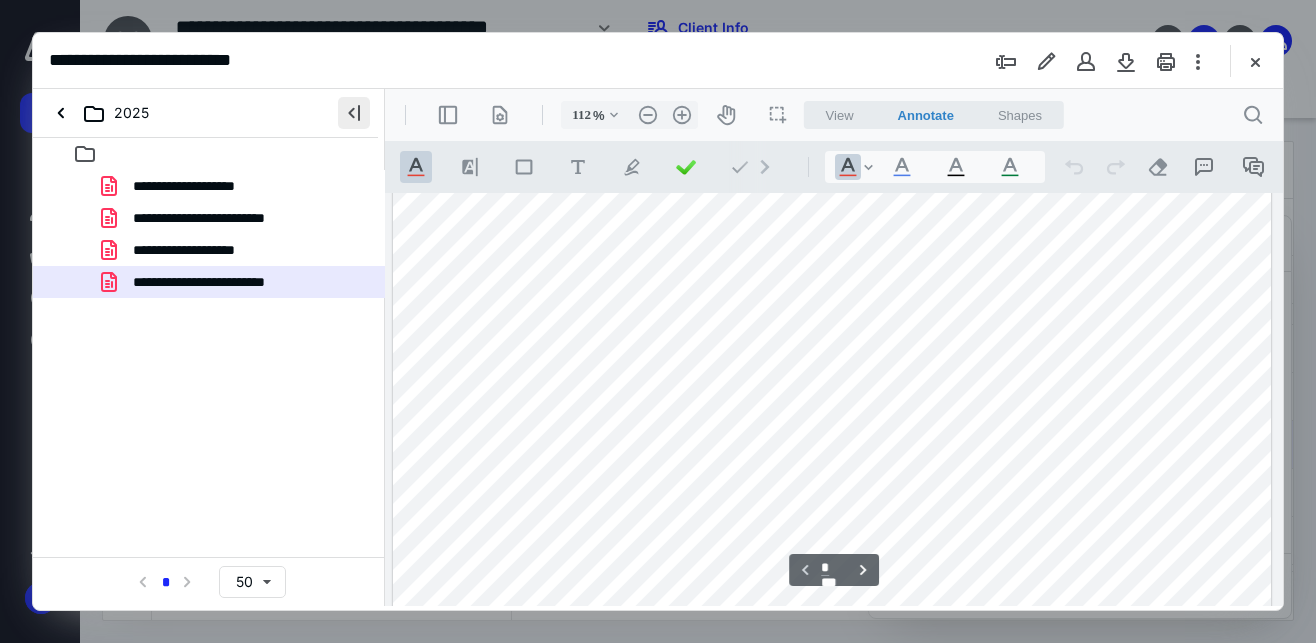 click at bounding box center (354, 113) 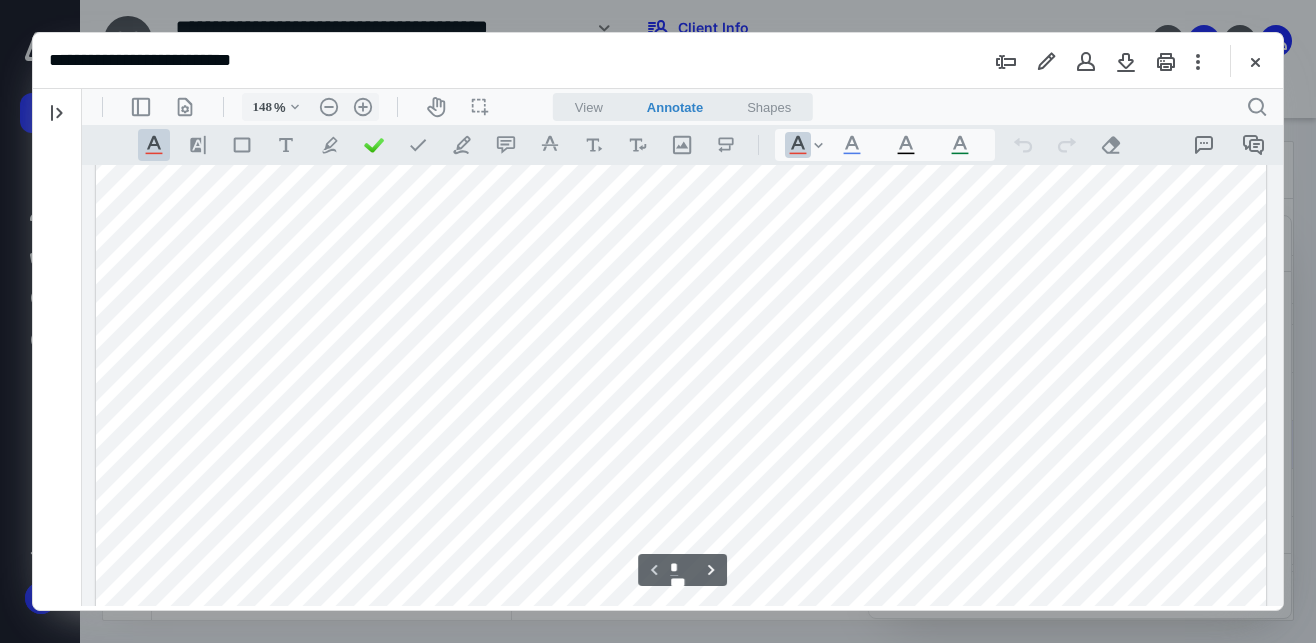 scroll, scrollTop: 360, scrollLeft: 0, axis: vertical 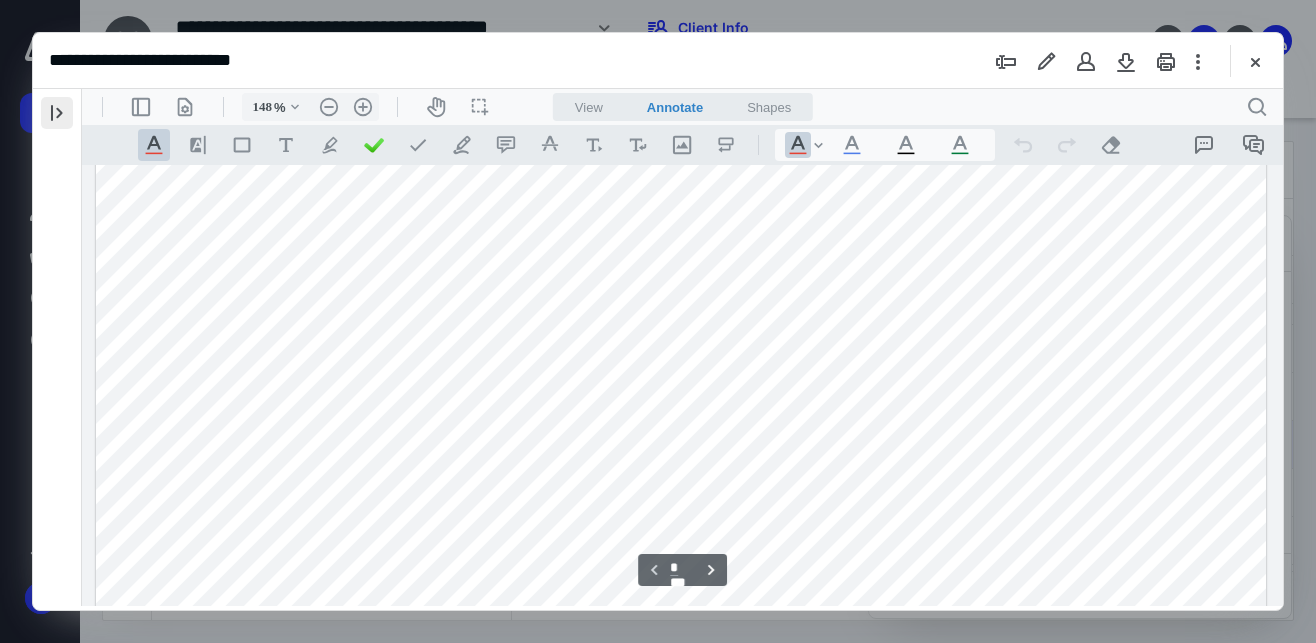 click at bounding box center (57, 113) 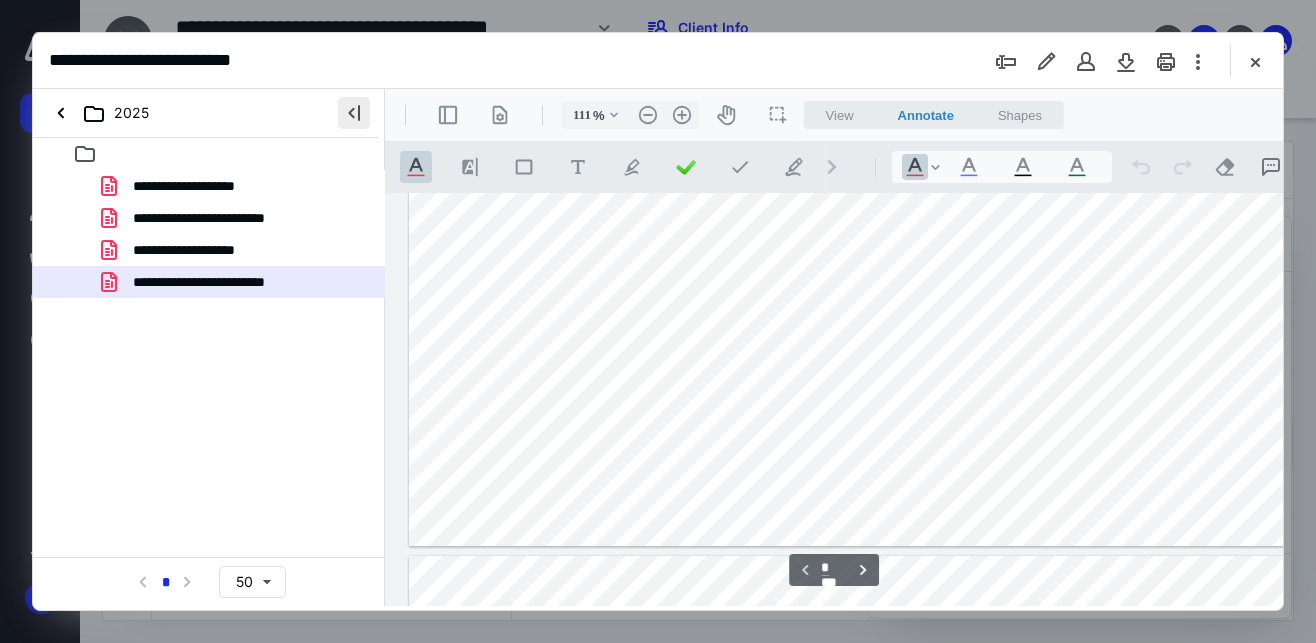 scroll, scrollTop: 386, scrollLeft: 0, axis: vertical 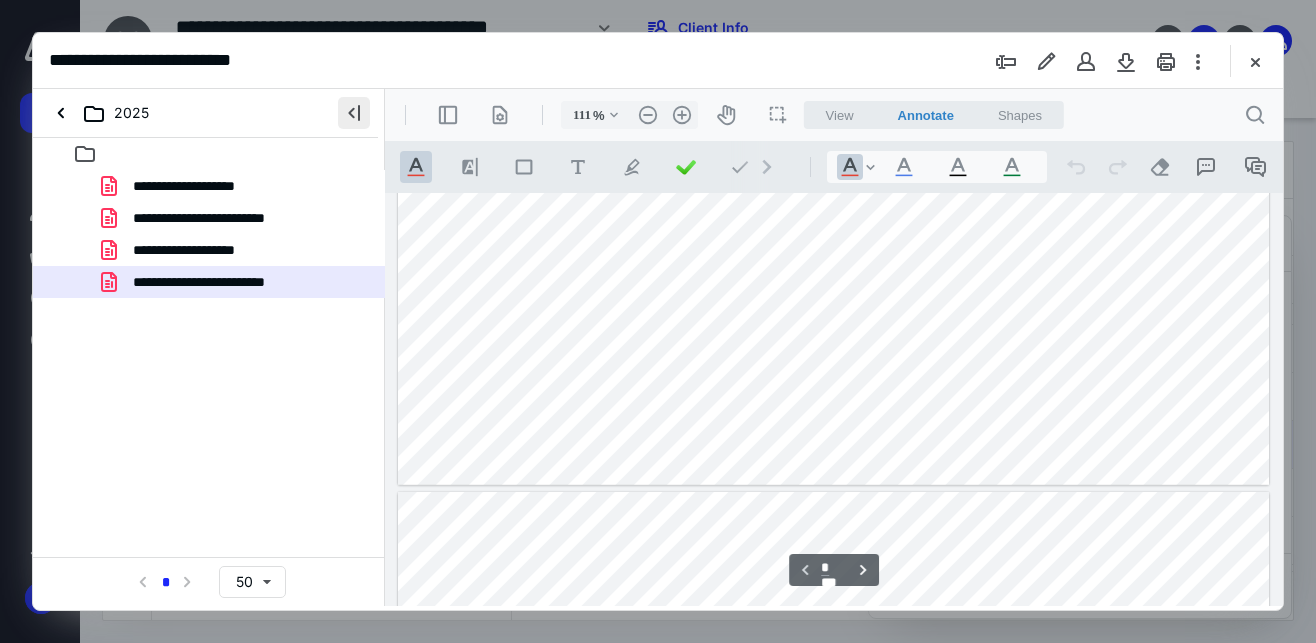 click on "2025" at bounding box center [103, 113] 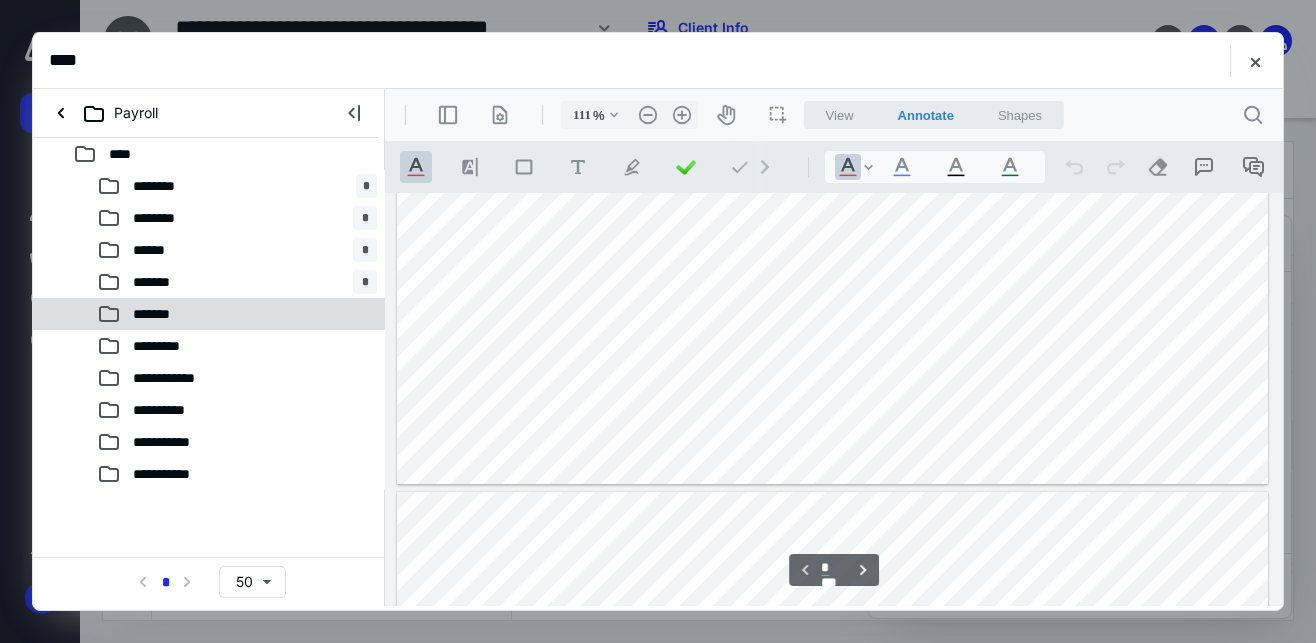 click on "*******" at bounding box center [157, 314] 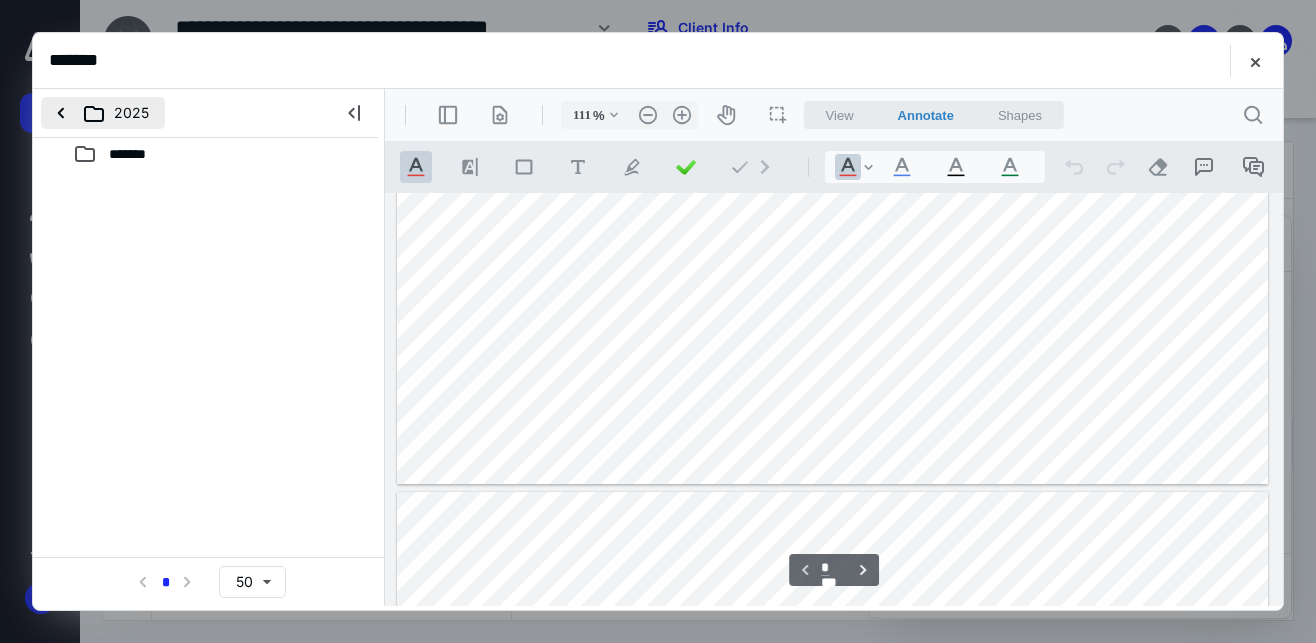 click on "2025" at bounding box center (103, 113) 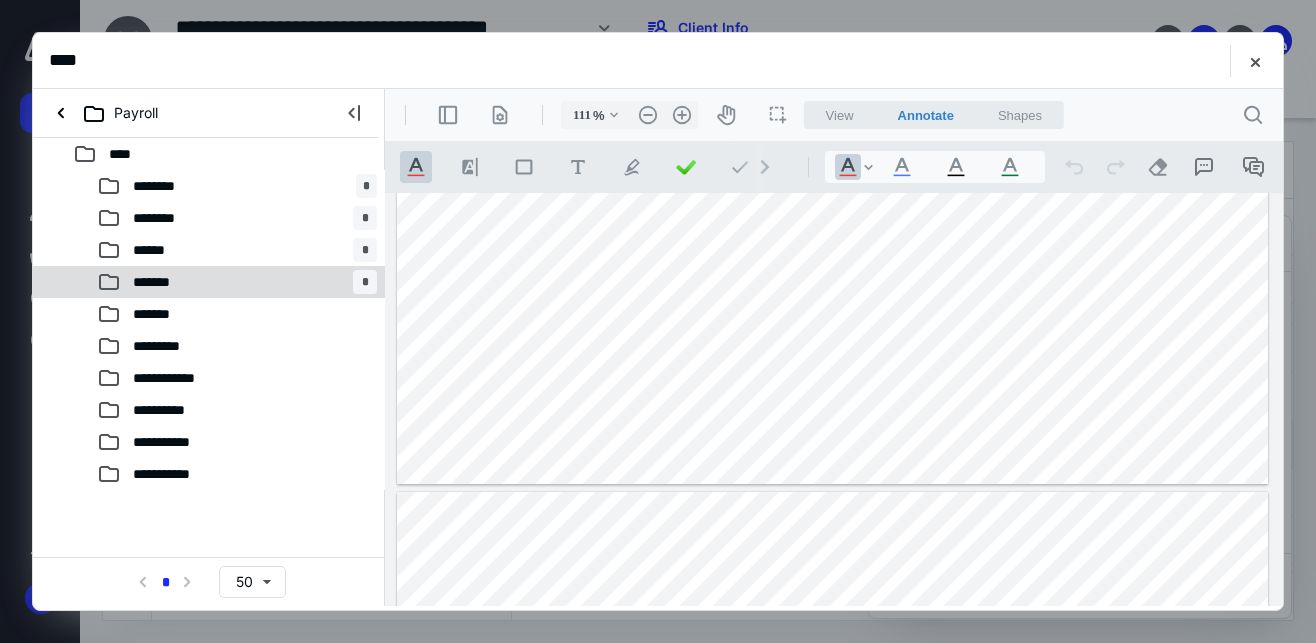click on "*******" at bounding box center [160, 282] 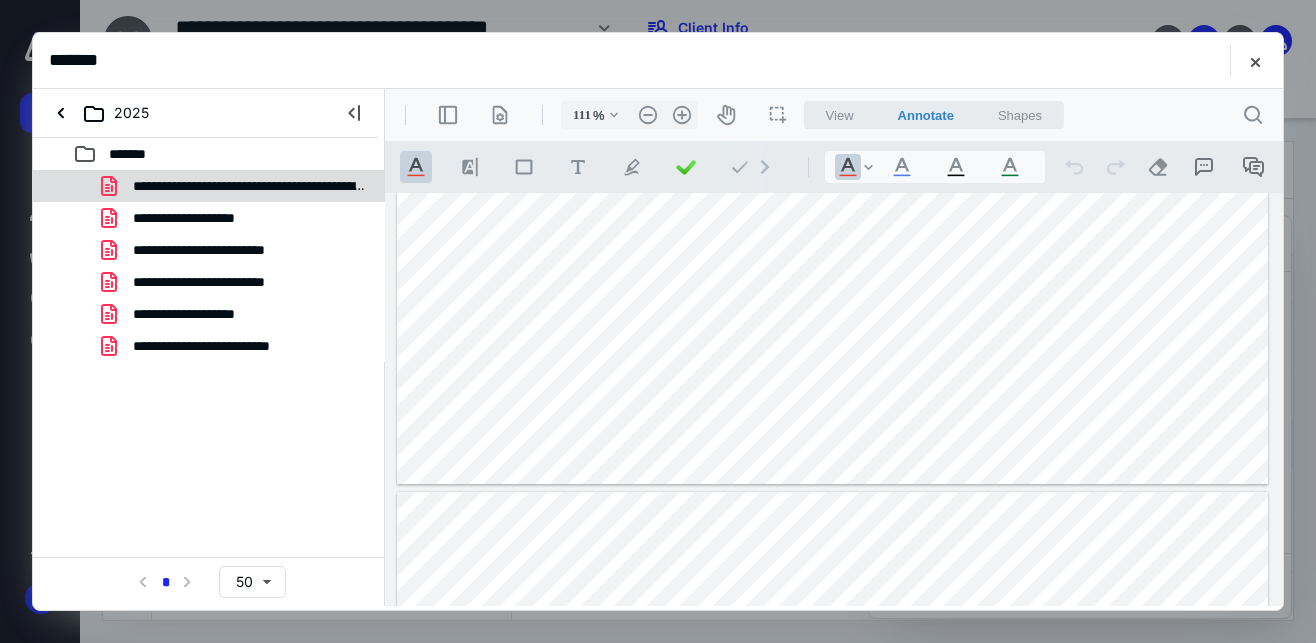 click on "**********" at bounding box center (249, 186) 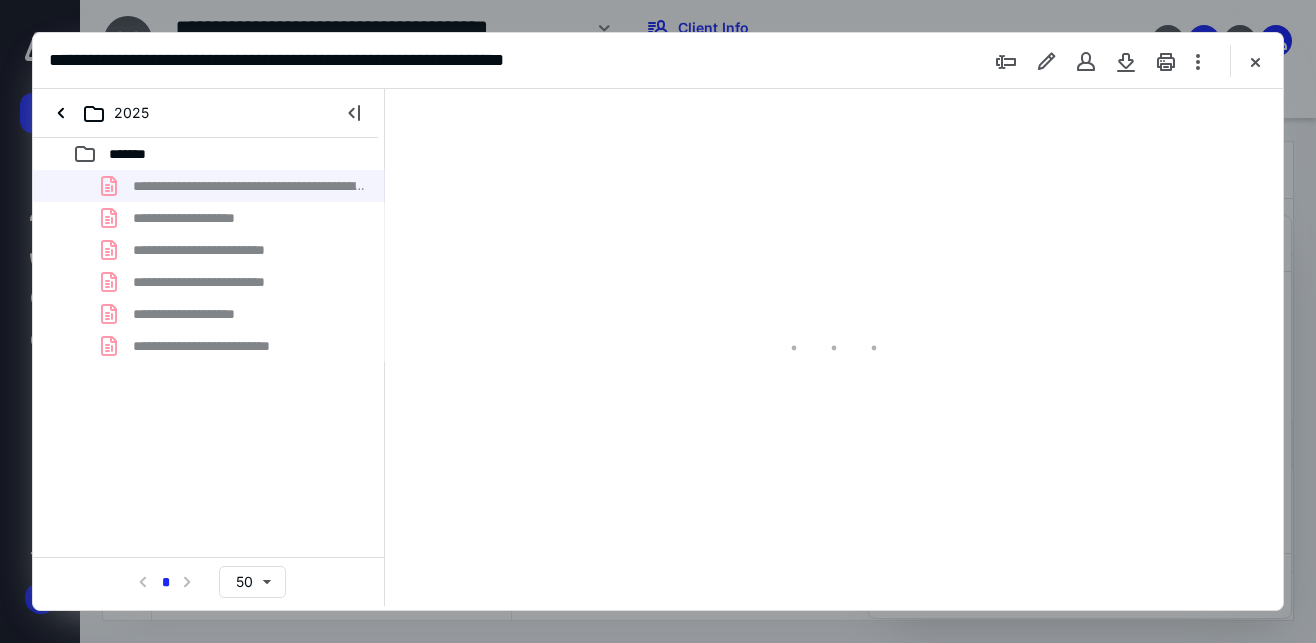 scroll, scrollTop: 0, scrollLeft: 0, axis: both 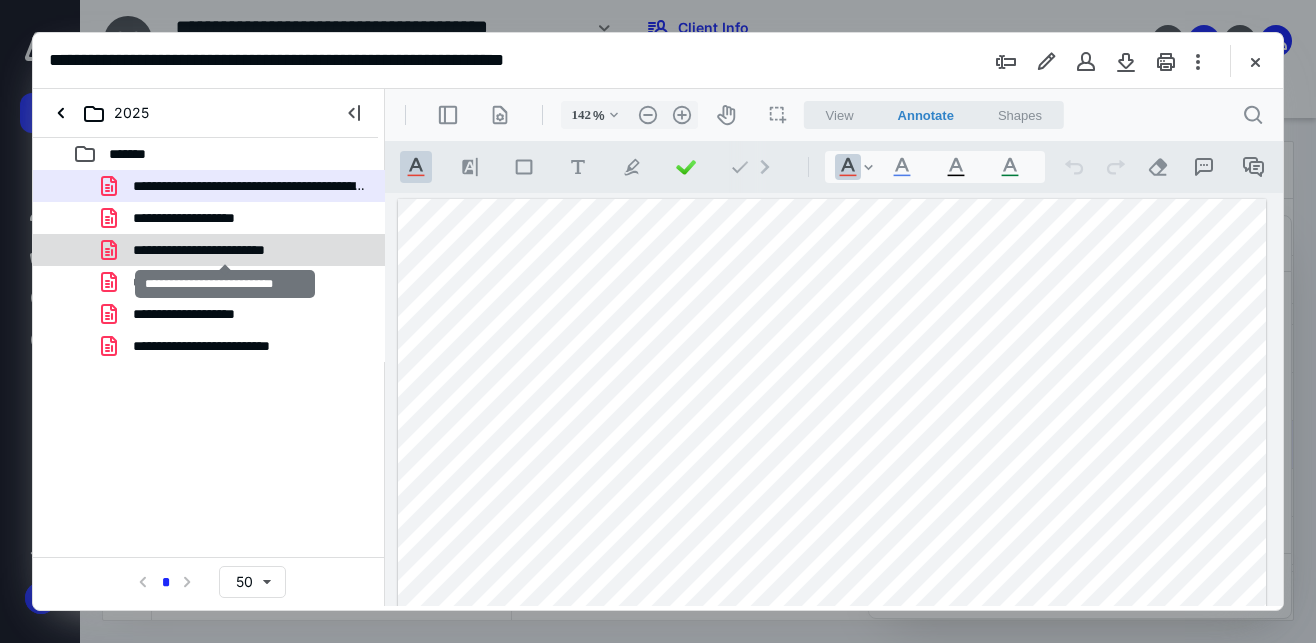 click on "**********" at bounding box center [225, 250] 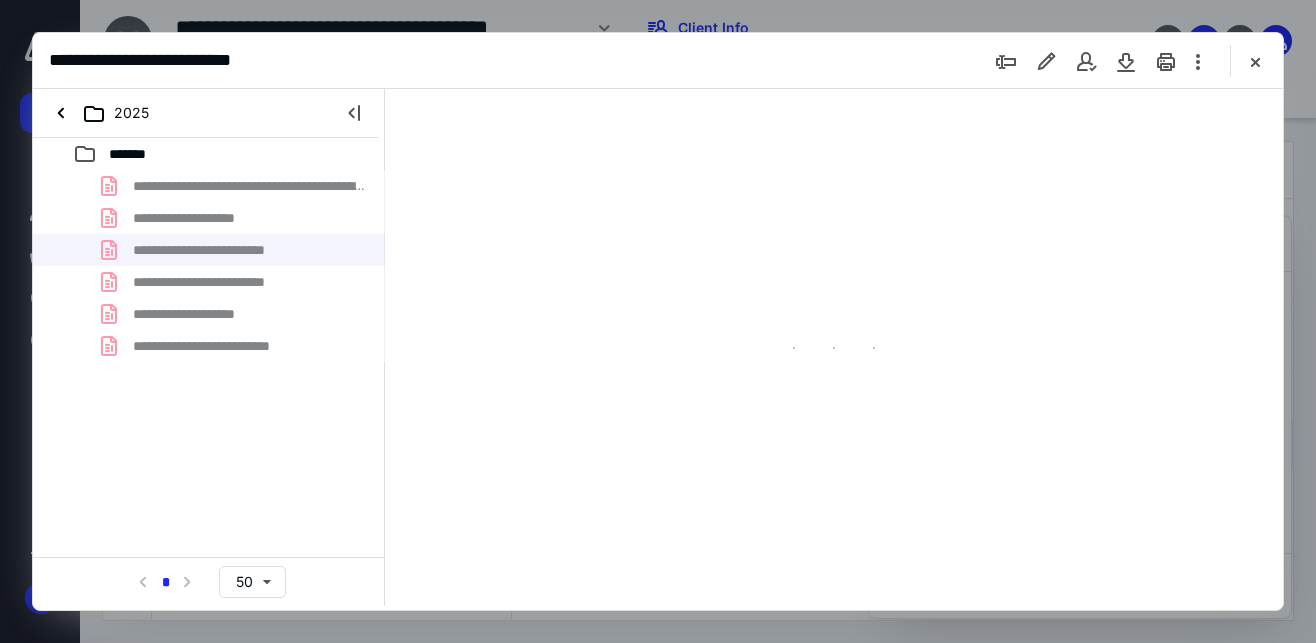 scroll, scrollTop: 108, scrollLeft: 0, axis: vertical 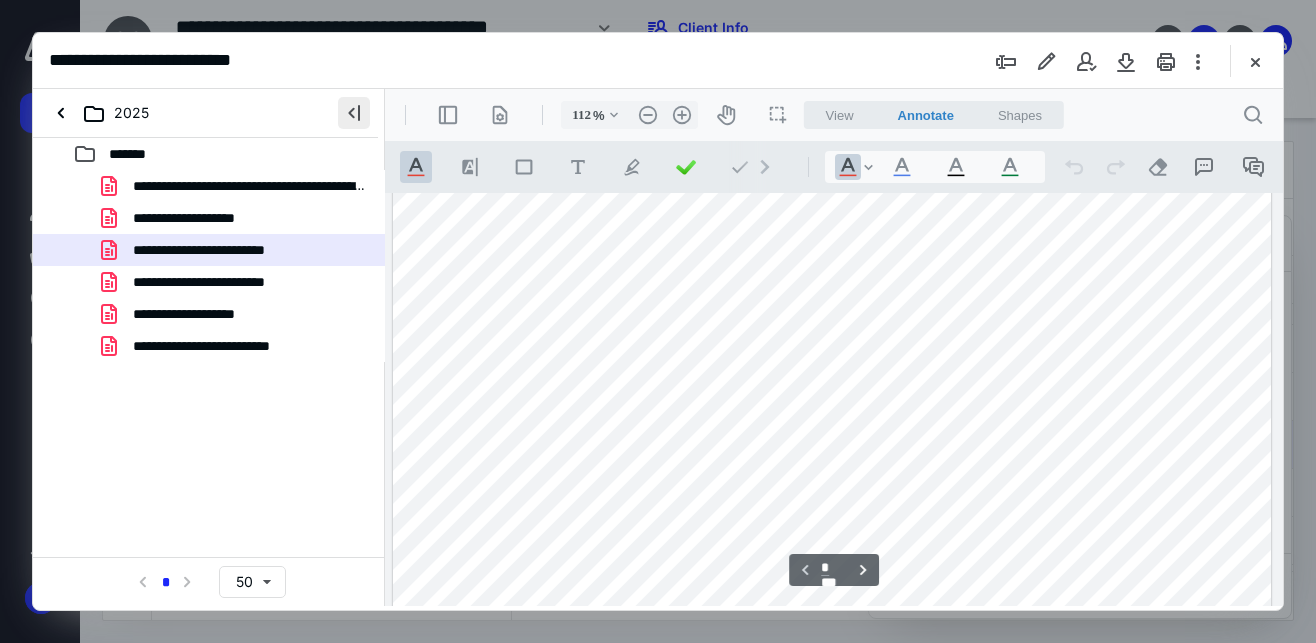 click at bounding box center (354, 113) 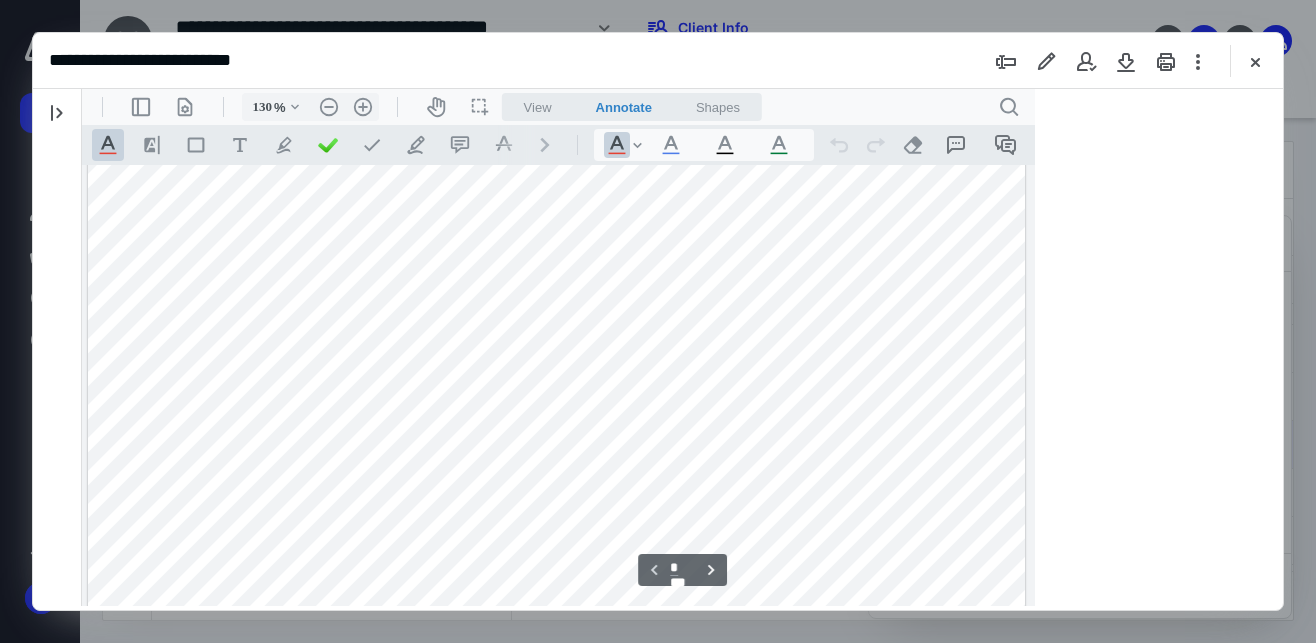 click on ".cls-1{fill:#abb0c4;} icon - header - sidebar - line .cls-1{fill:#abb0c4;} icon - header - page manipulation - line 130 % .cls-1{fill:#abb0c4;} icon - chevron - down .cls-1{fill:#abb0c4;} icon - header - zoom - out - line Current zoom is   119 % .cls-1{fill:#abb0c4;} icon - header - zoom - in - line icon-header-pan20 icon / operation / multi select View Annotate Shapes Annotate .cls-1{fill:#abb0c4;} icon - chevron - down View Annotate Shapes .cls-1{fill:#abb0c4;} icon - header - search" at bounding box center (558, 107) 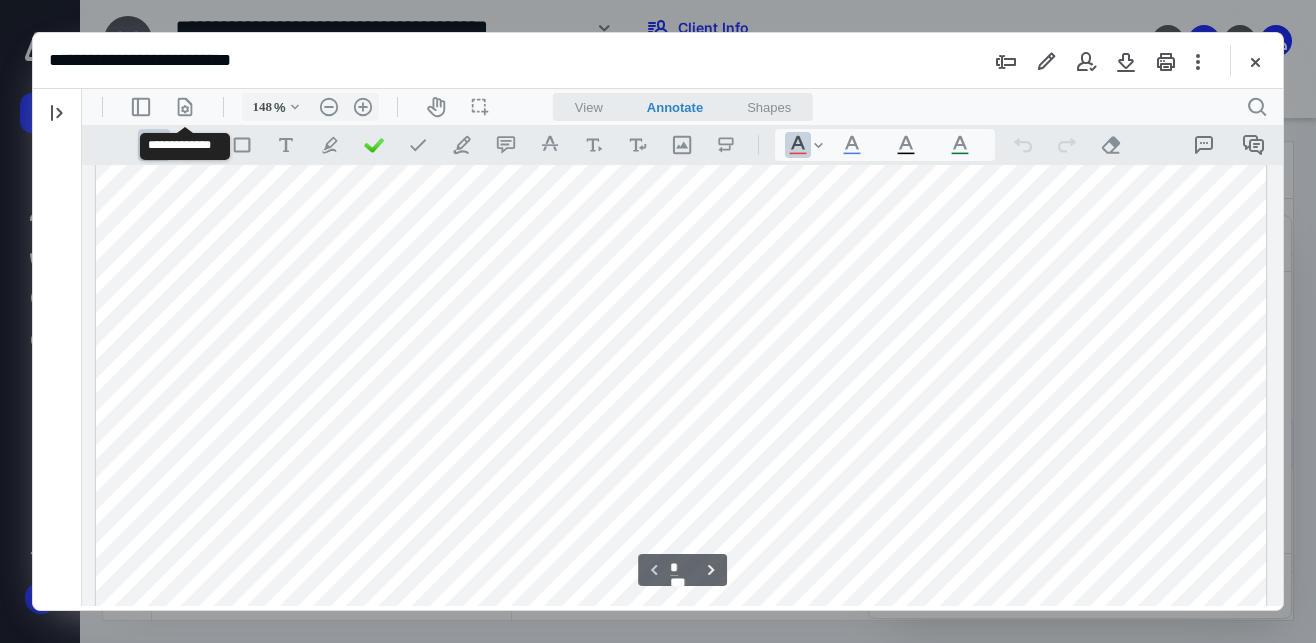 scroll, scrollTop: 432, scrollLeft: 0, axis: vertical 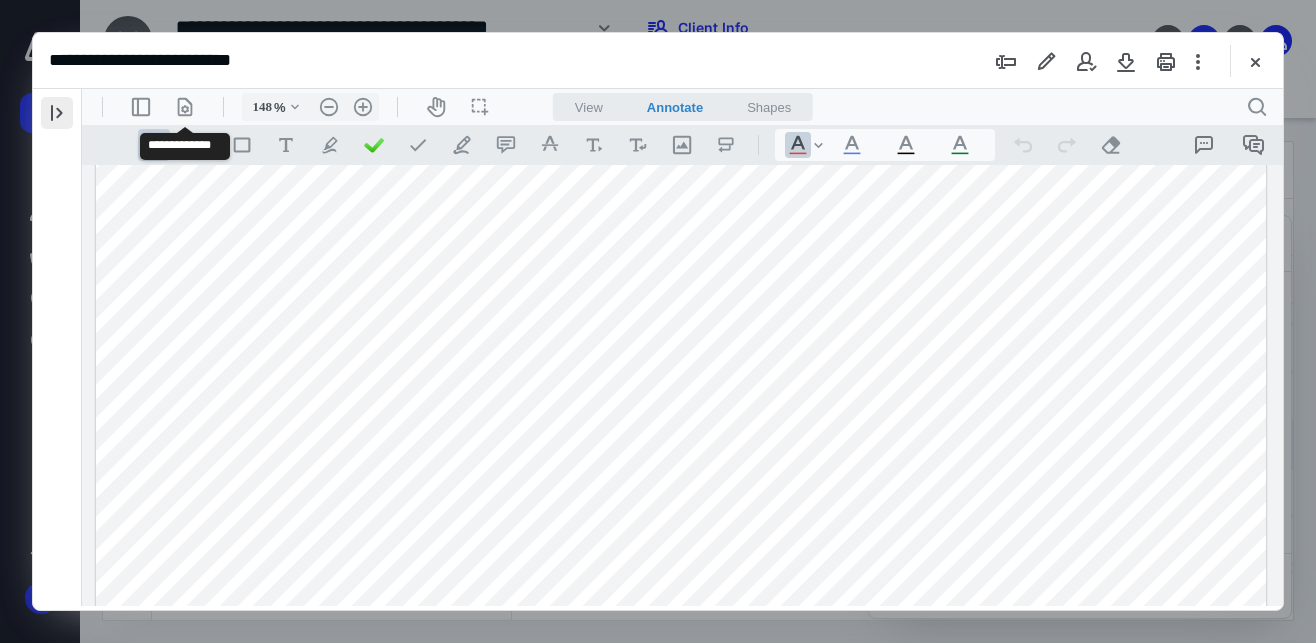 click at bounding box center (57, 113) 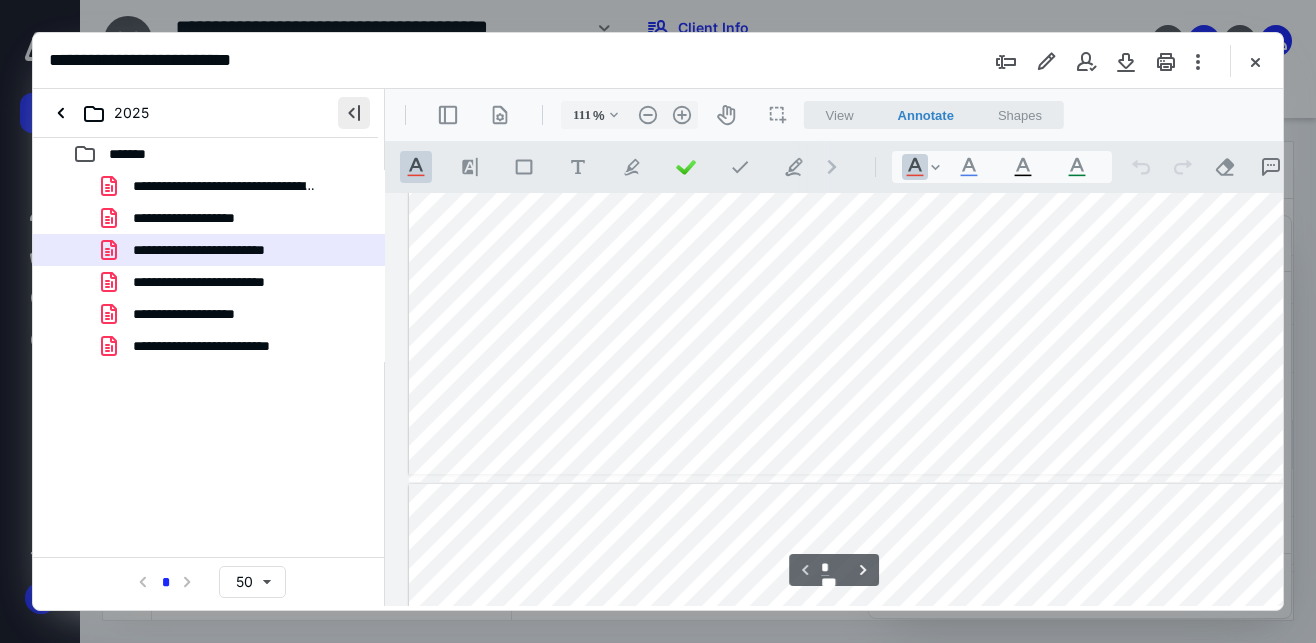 scroll, scrollTop: 458, scrollLeft: 0, axis: vertical 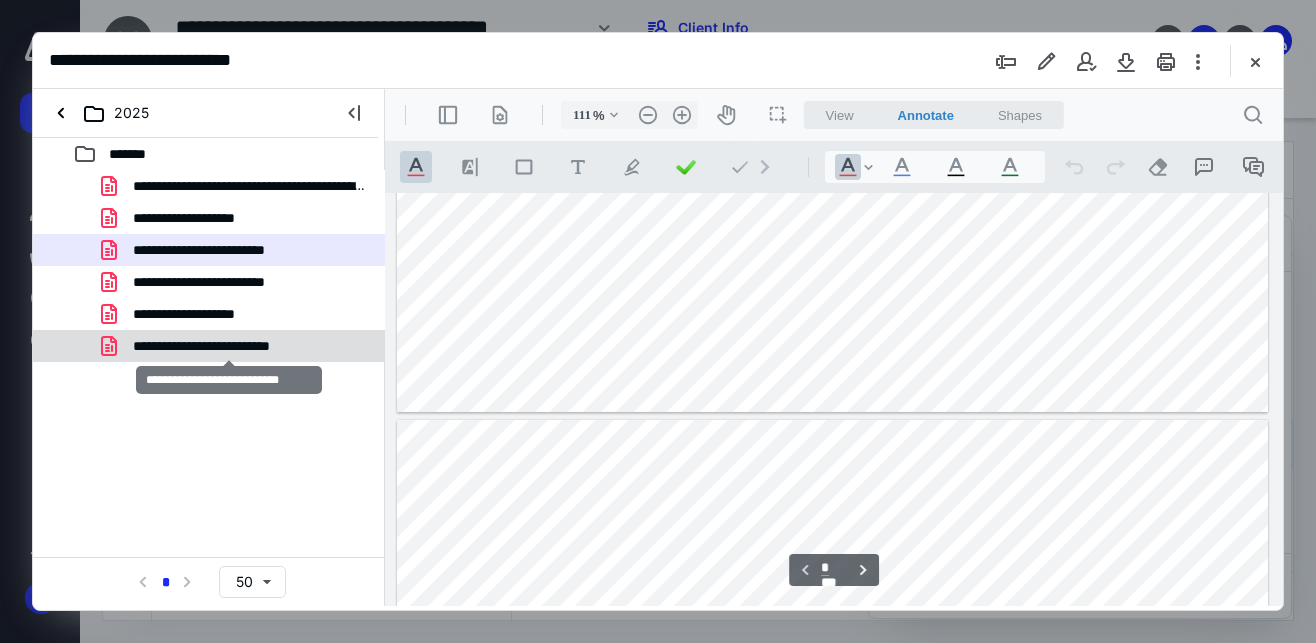 click on "**********" at bounding box center [229, 346] 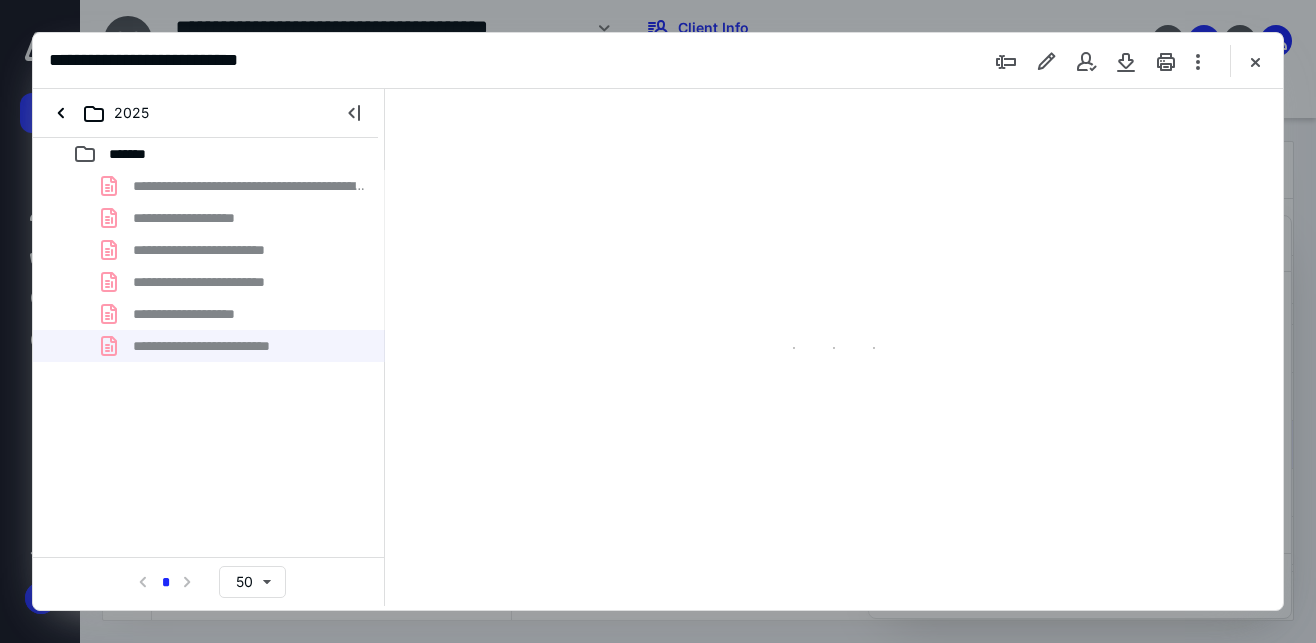 scroll, scrollTop: 108, scrollLeft: 0, axis: vertical 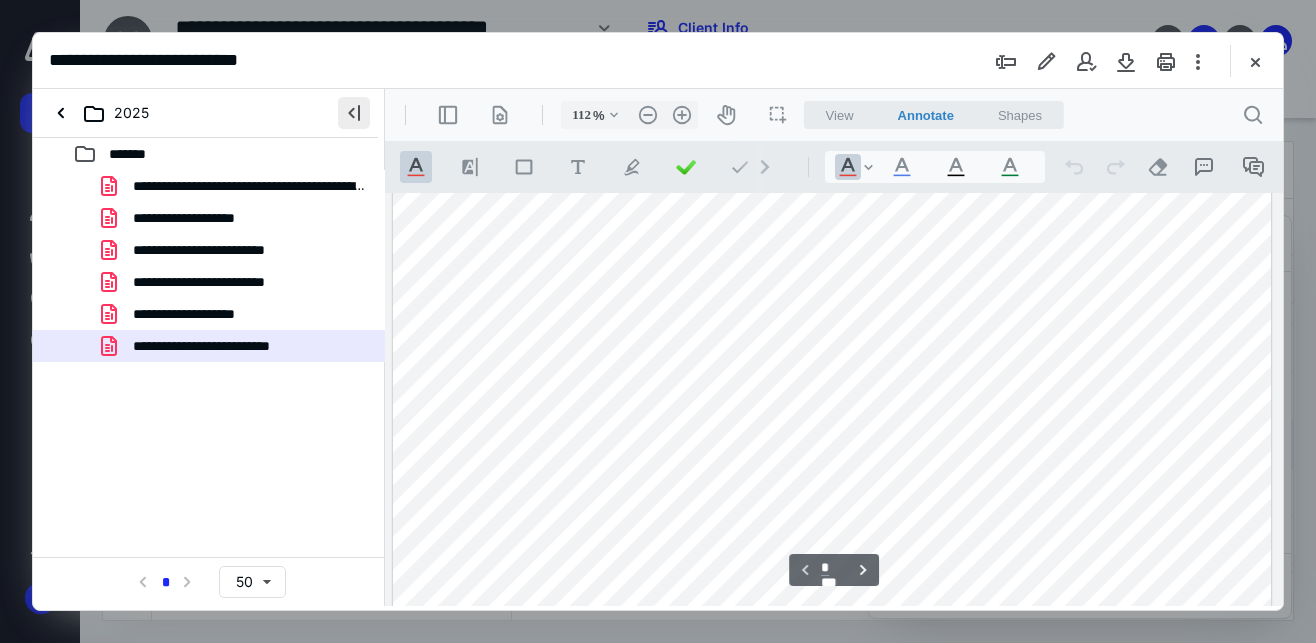 click at bounding box center (354, 113) 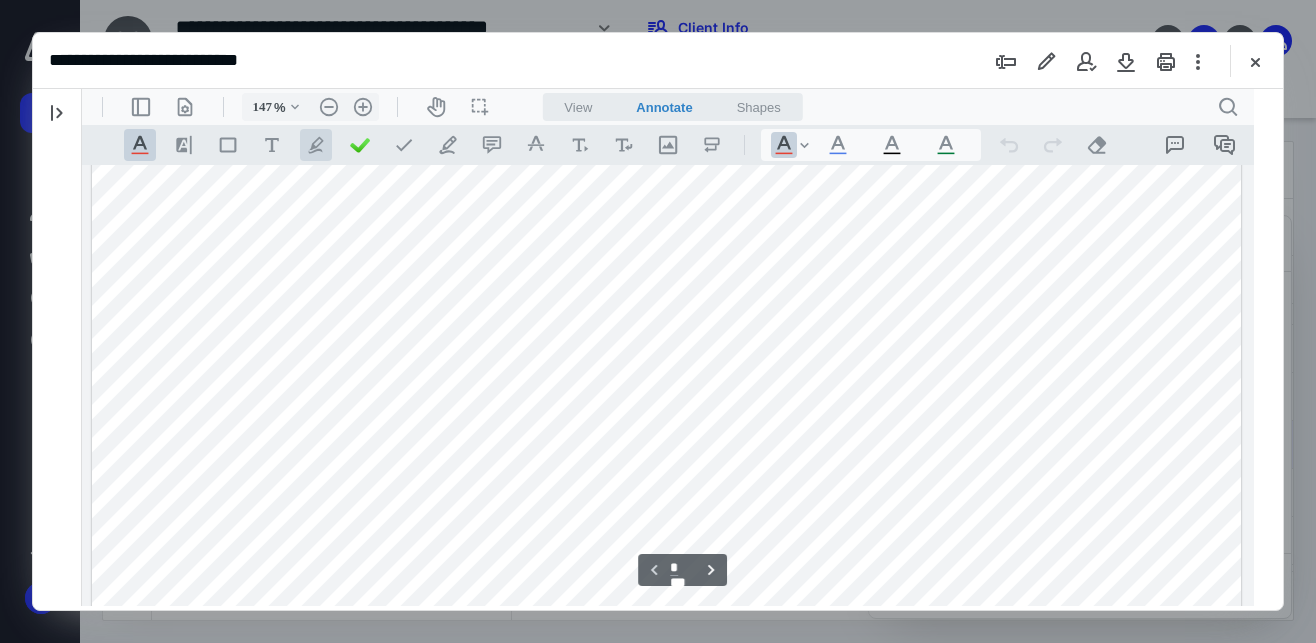 type on "148" 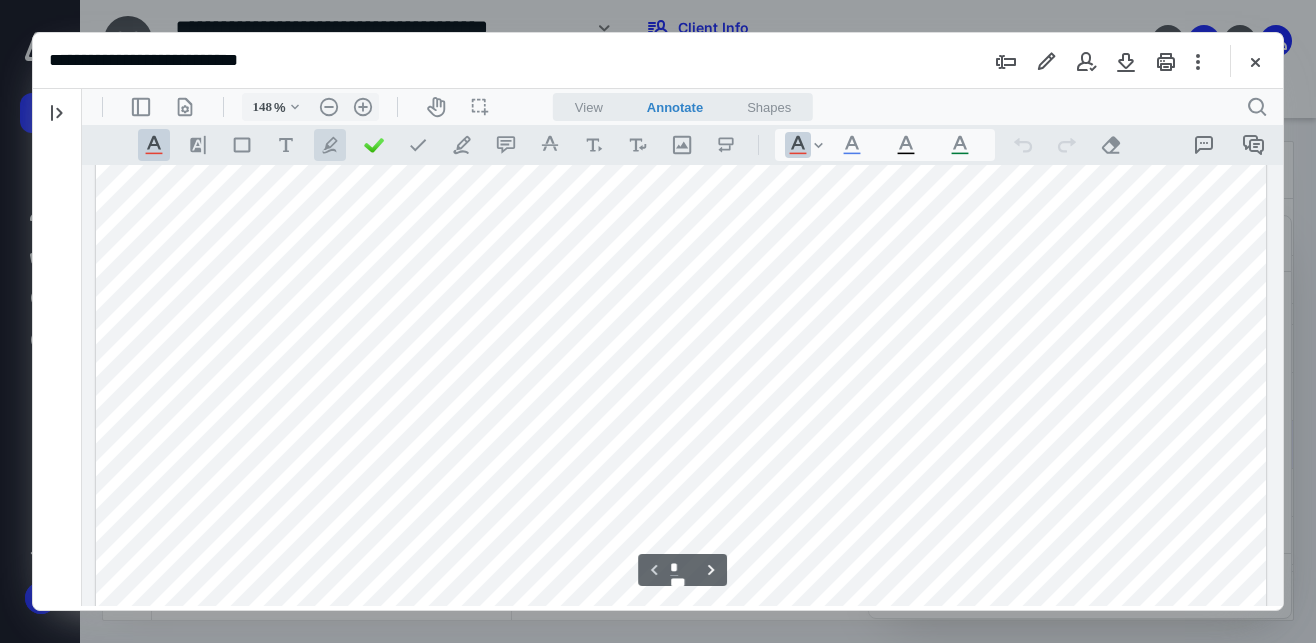 scroll, scrollTop: 519, scrollLeft: 0, axis: vertical 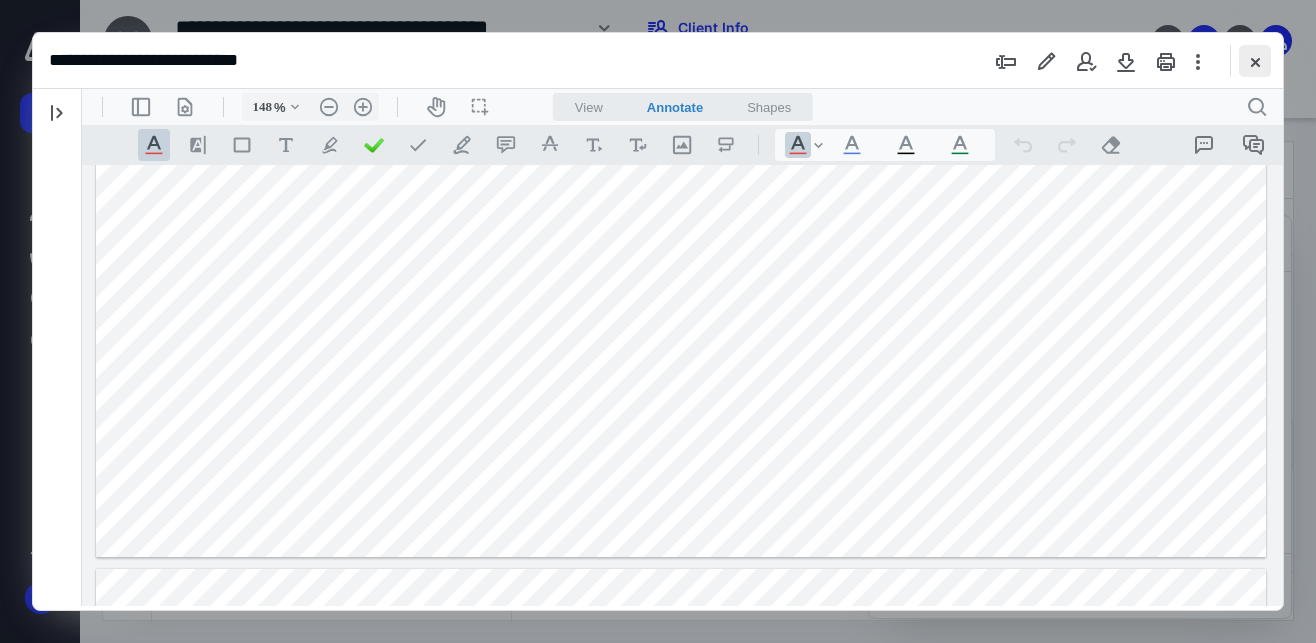 click at bounding box center [1255, 61] 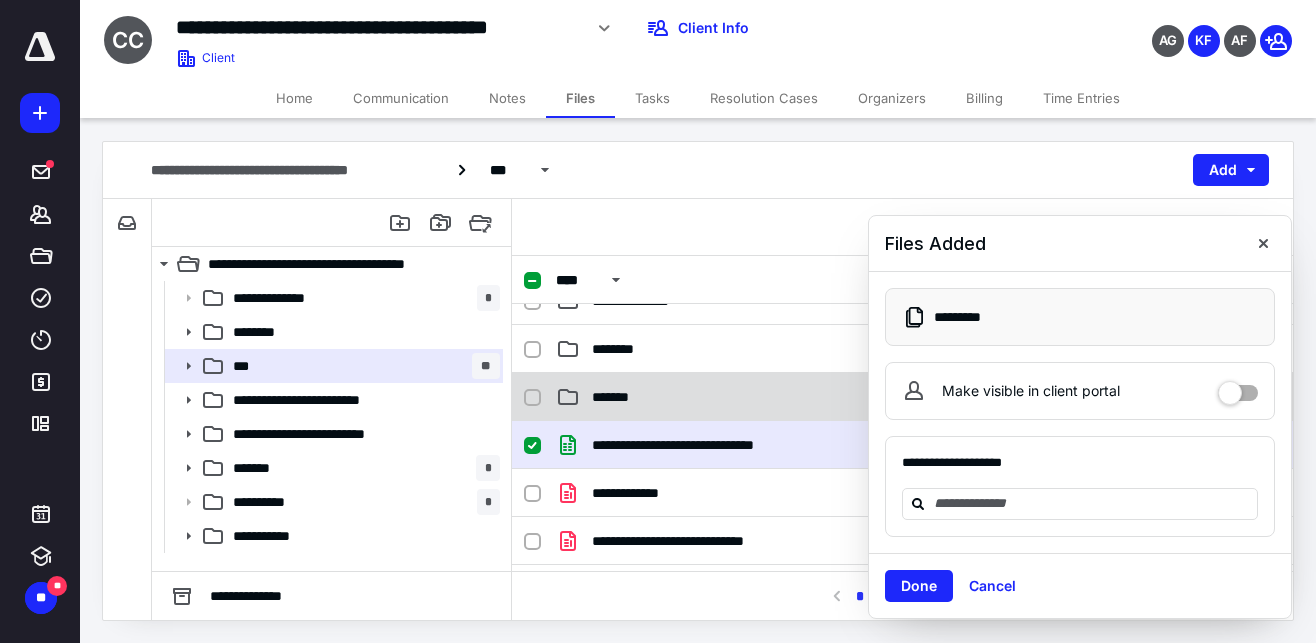 click on "*******" at bounding box center [614, 397] 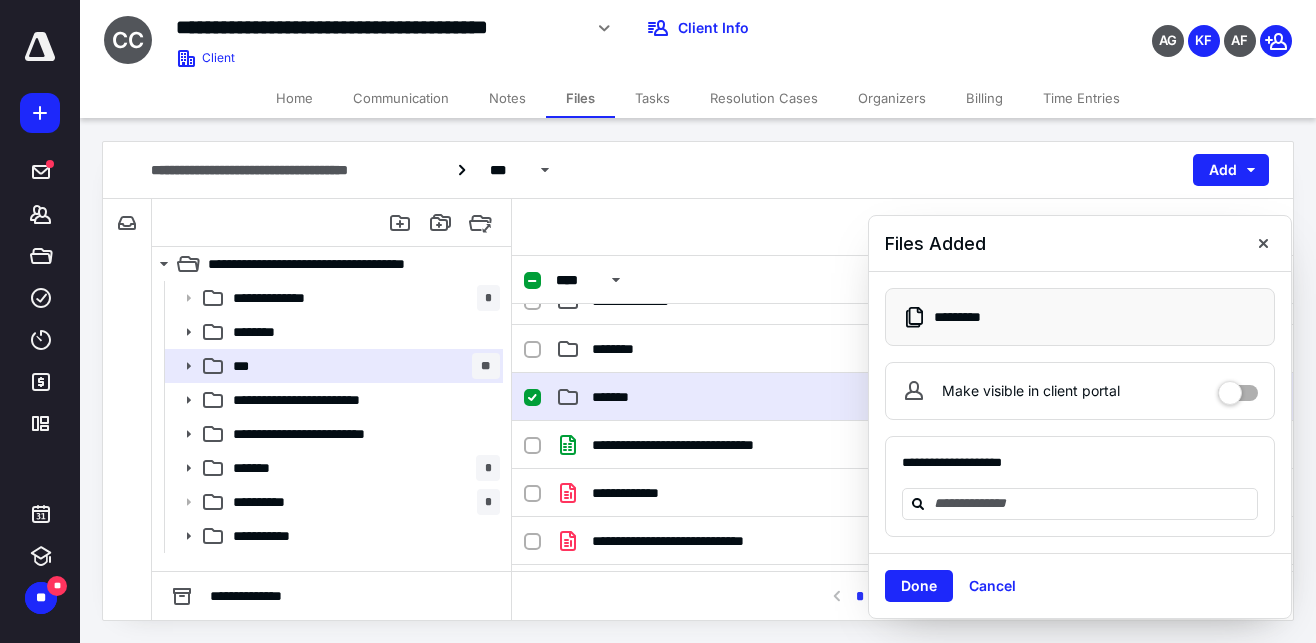 click on "*******" at bounding box center [614, 397] 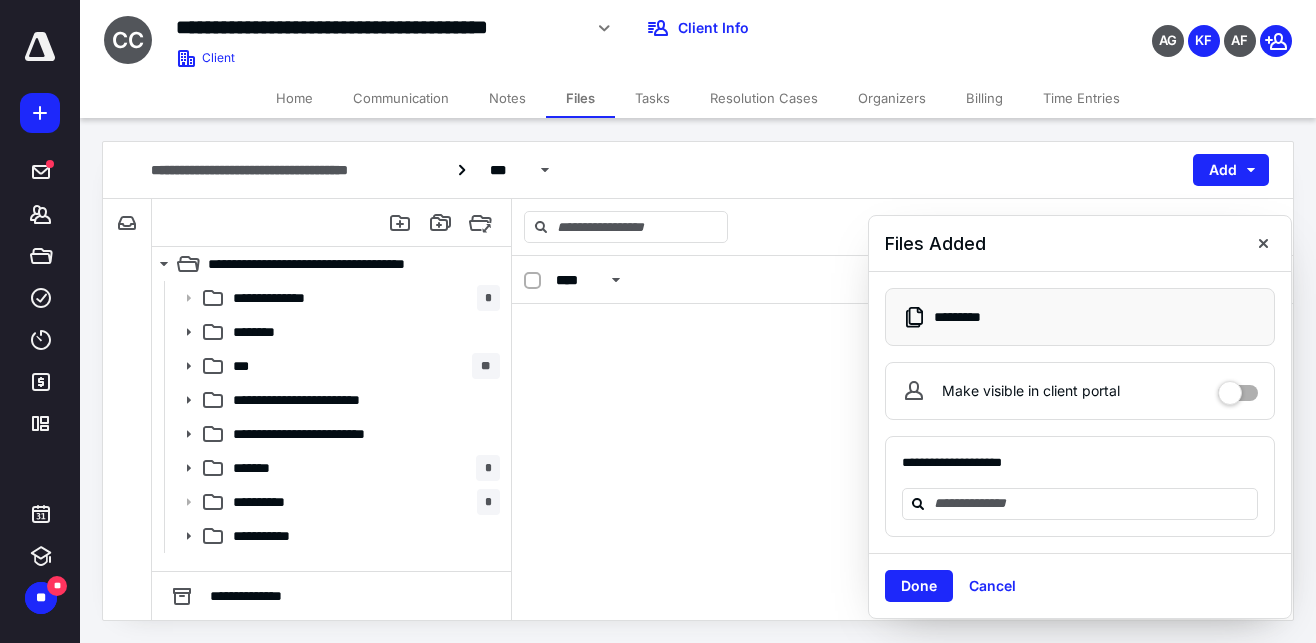scroll, scrollTop: 1, scrollLeft: 0, axis: vertical 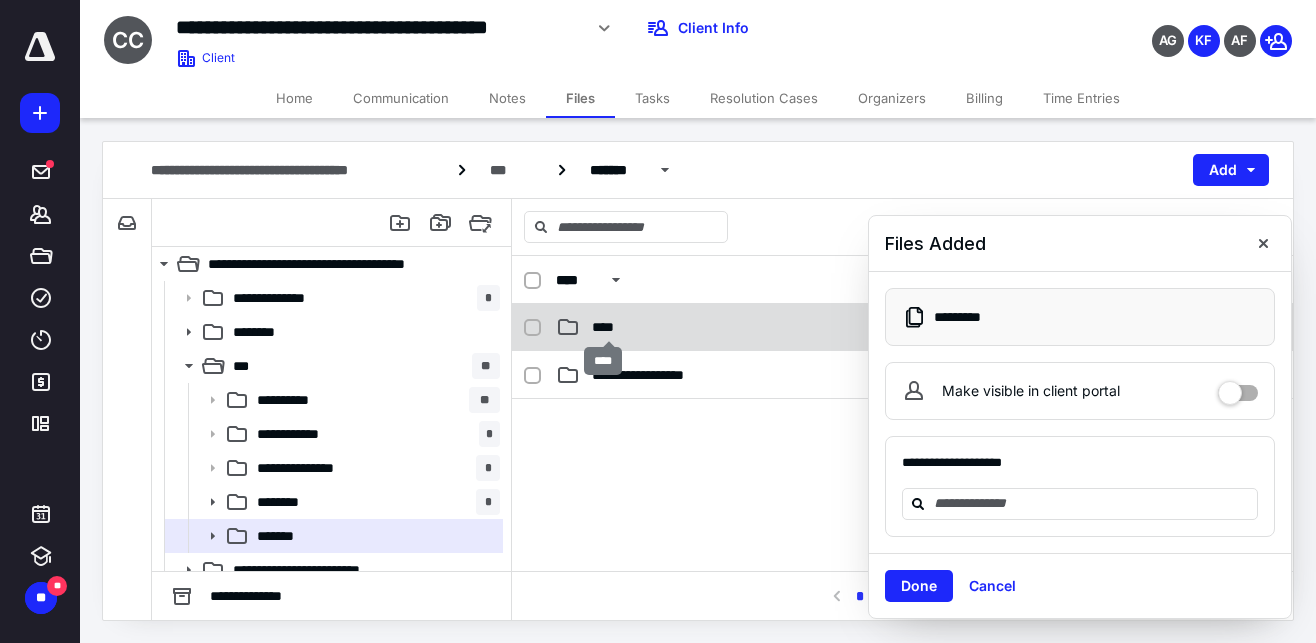 click on "****" at bounding box center (609, 327) 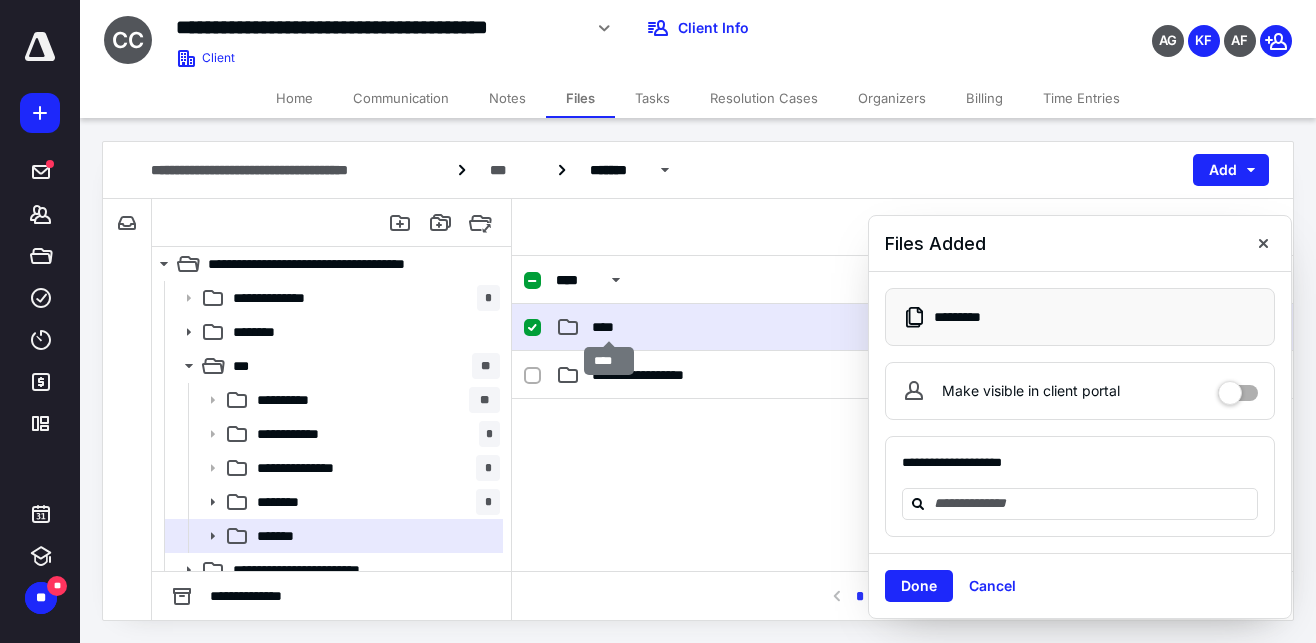 click on "****" at bounding box center (609, 327) 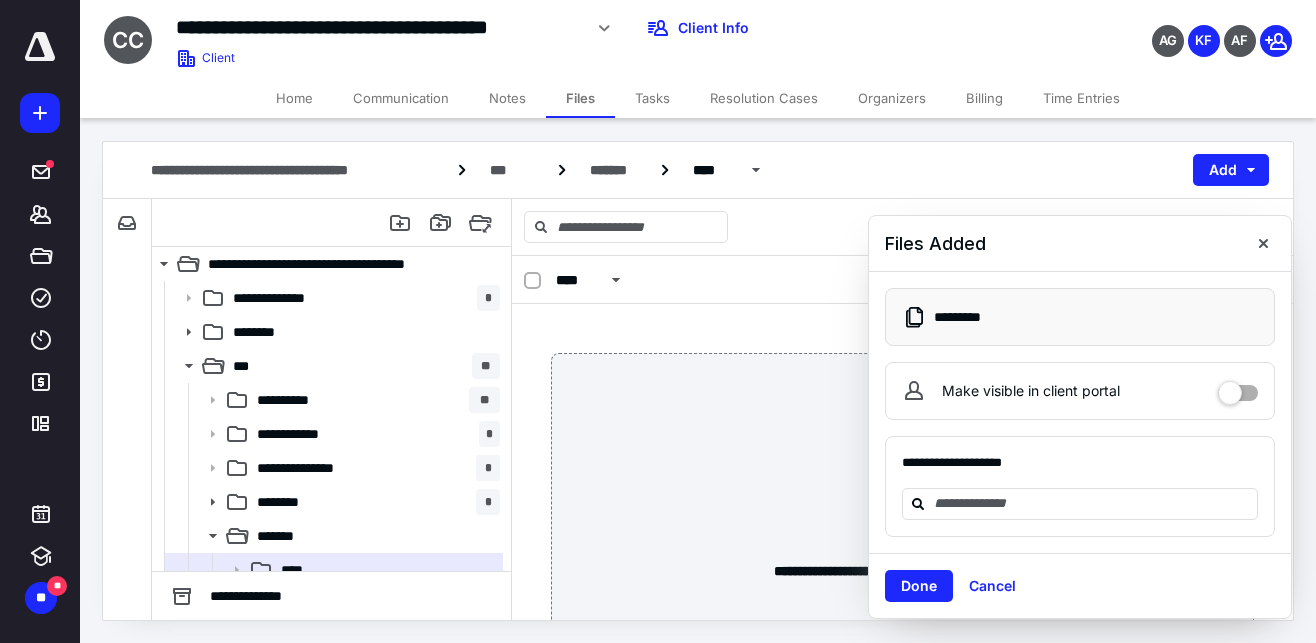 scroll, scrollTop: 1, scrollLeft: 0, axis: vertical 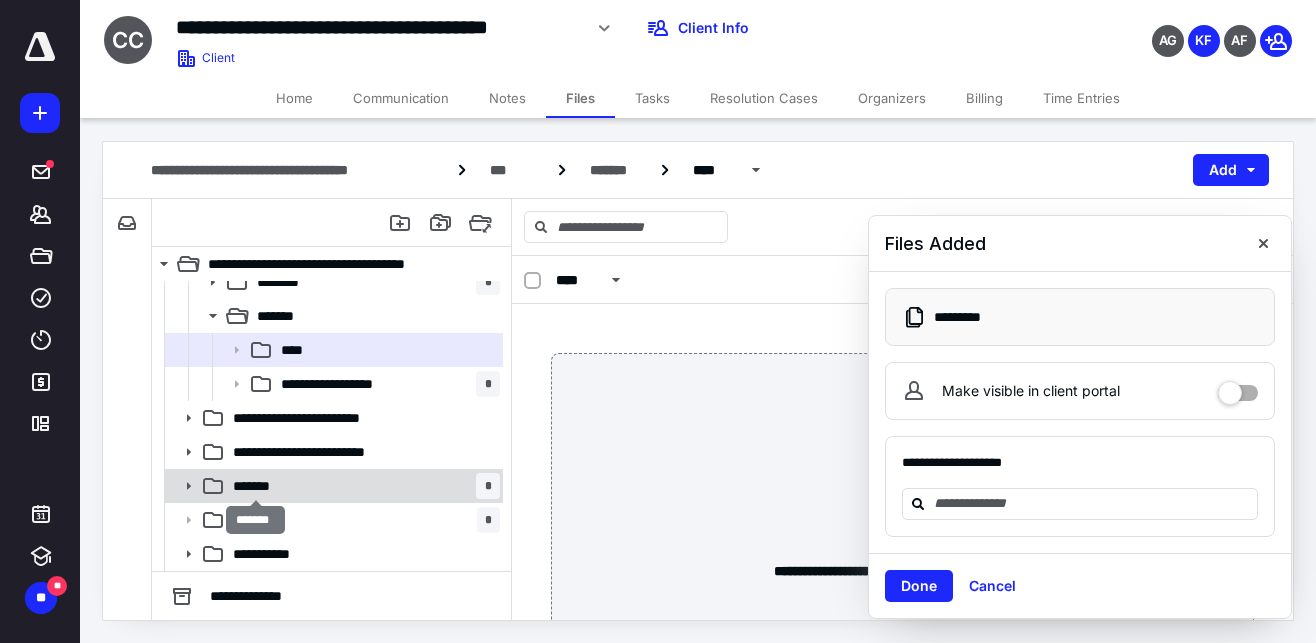 click on "*******" at bounding box center [255, 486] 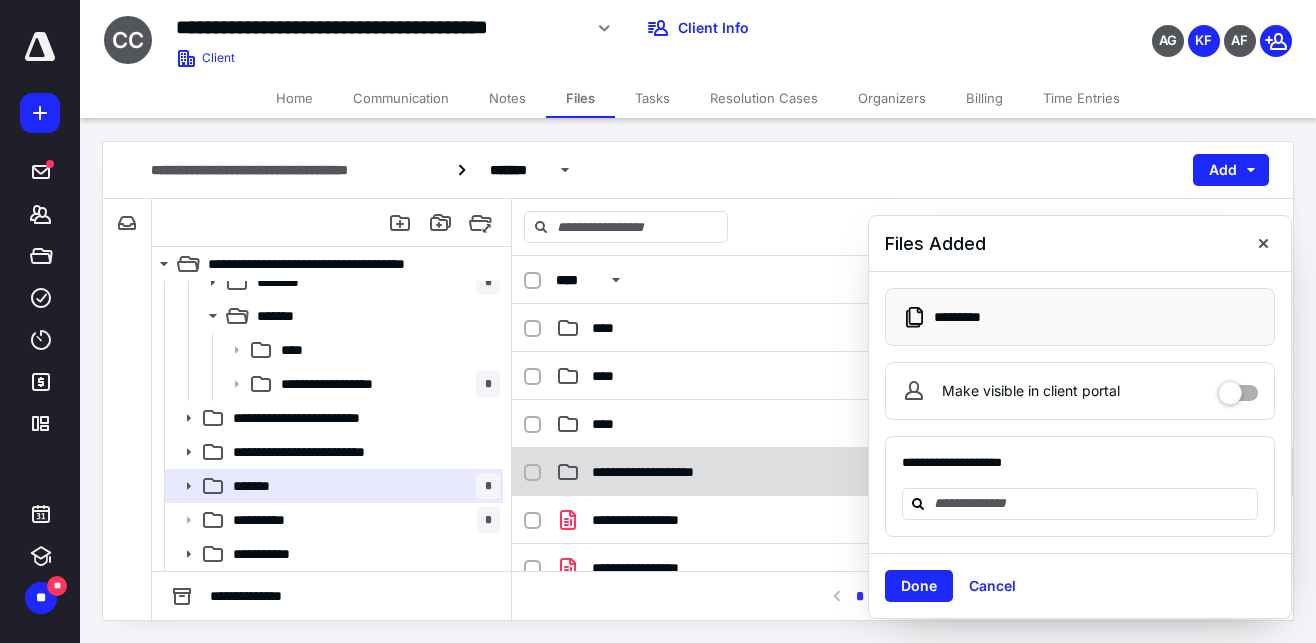 scroll, scrollTop: 1, scrollLeft: 0, axis: vertical 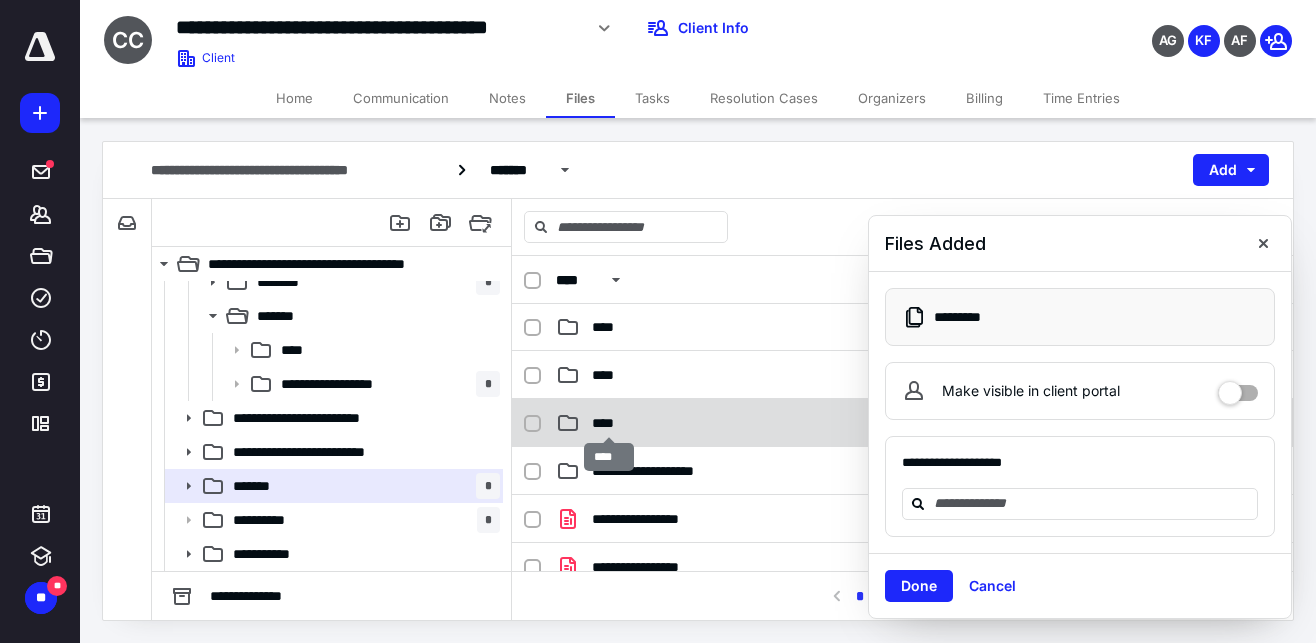 click on "****" at bounding box center [609, 423] 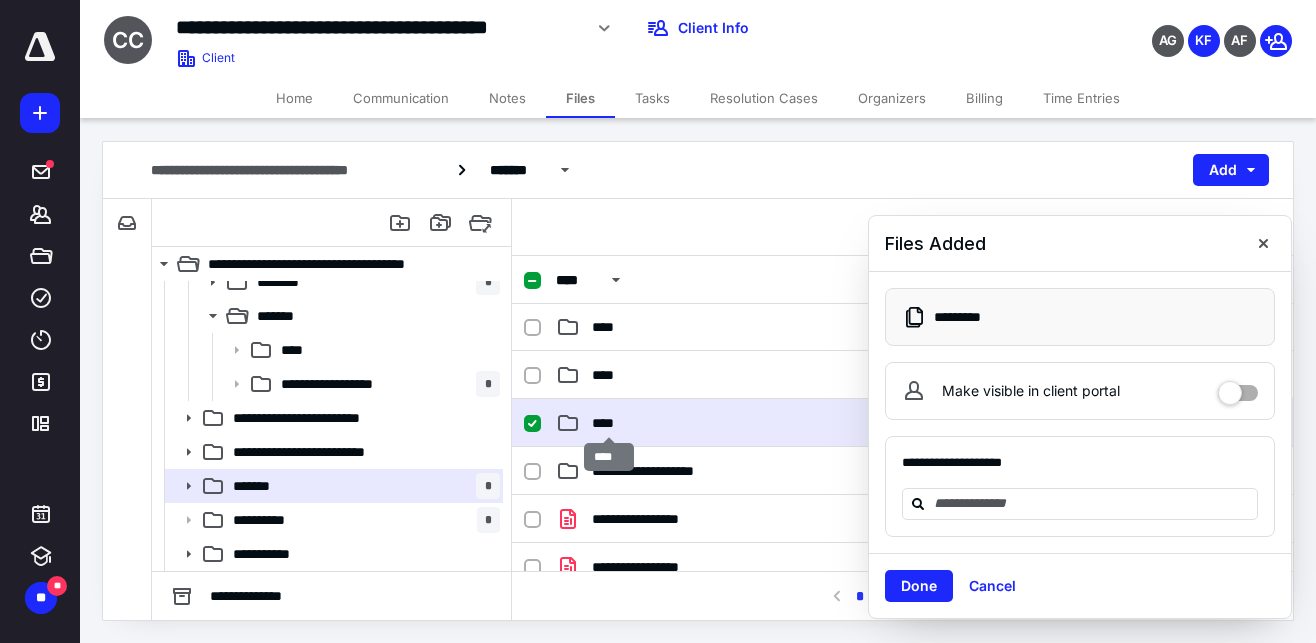 click on "****" at bounding box center [609, 423] 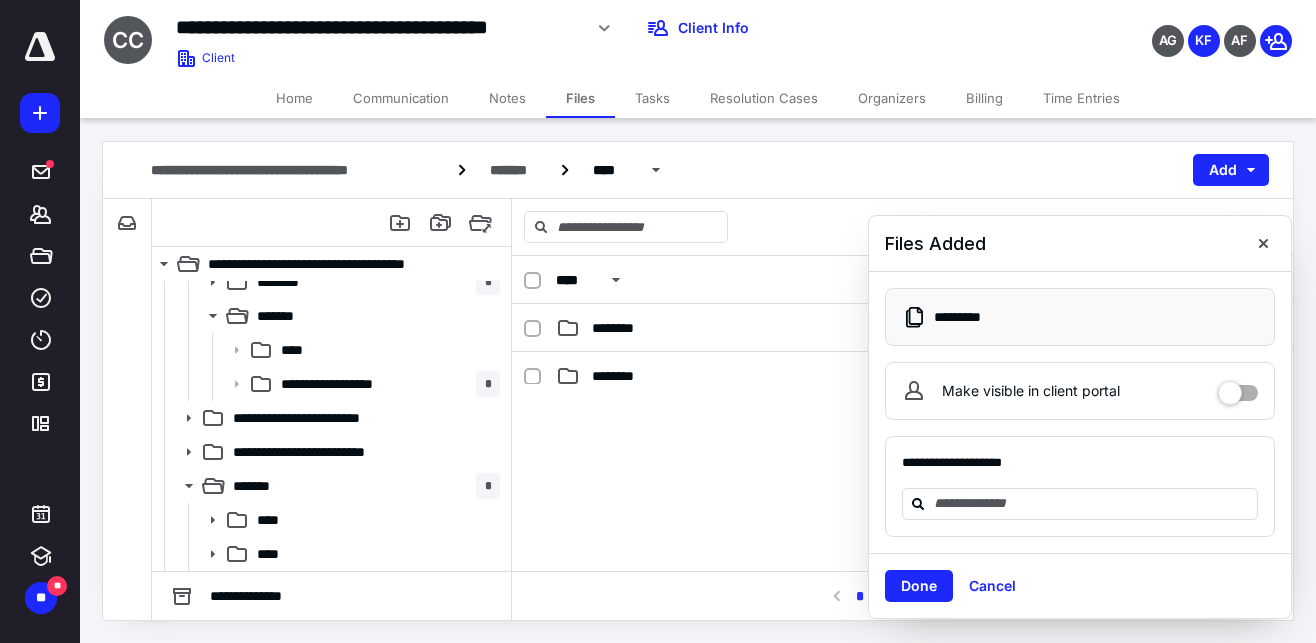 scroll, scrollTop: 1, scrollLeft: 0, axis: vertical 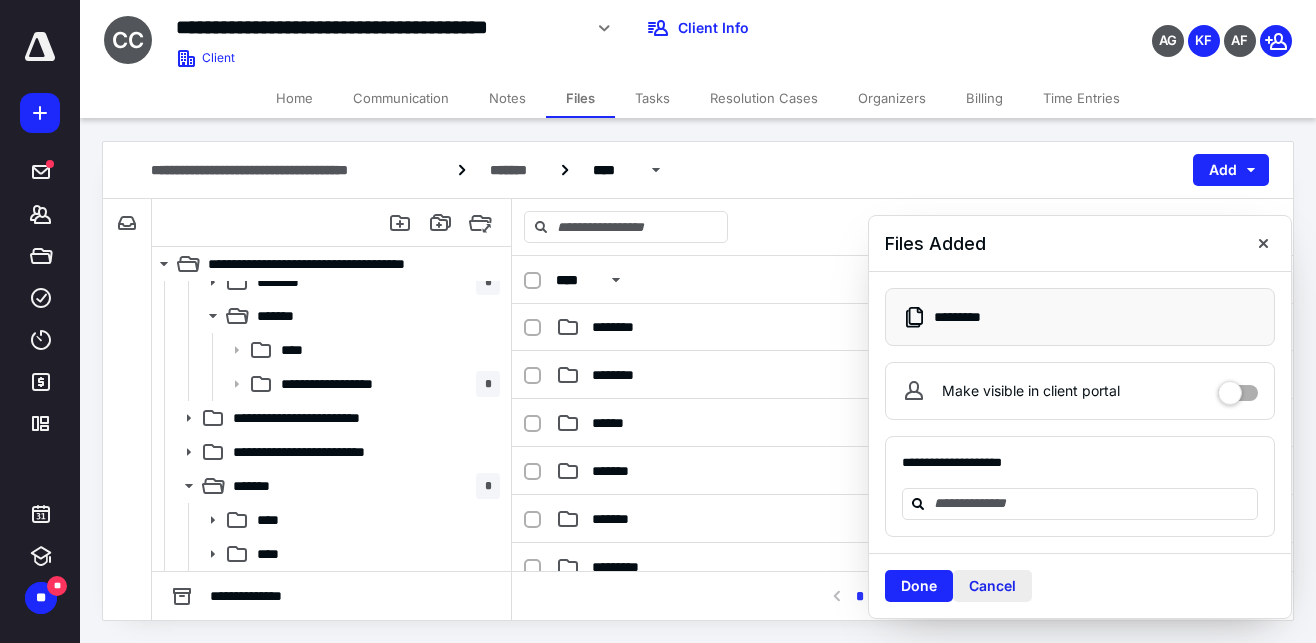 click on "Cancel" at bounding box center (992, 586) 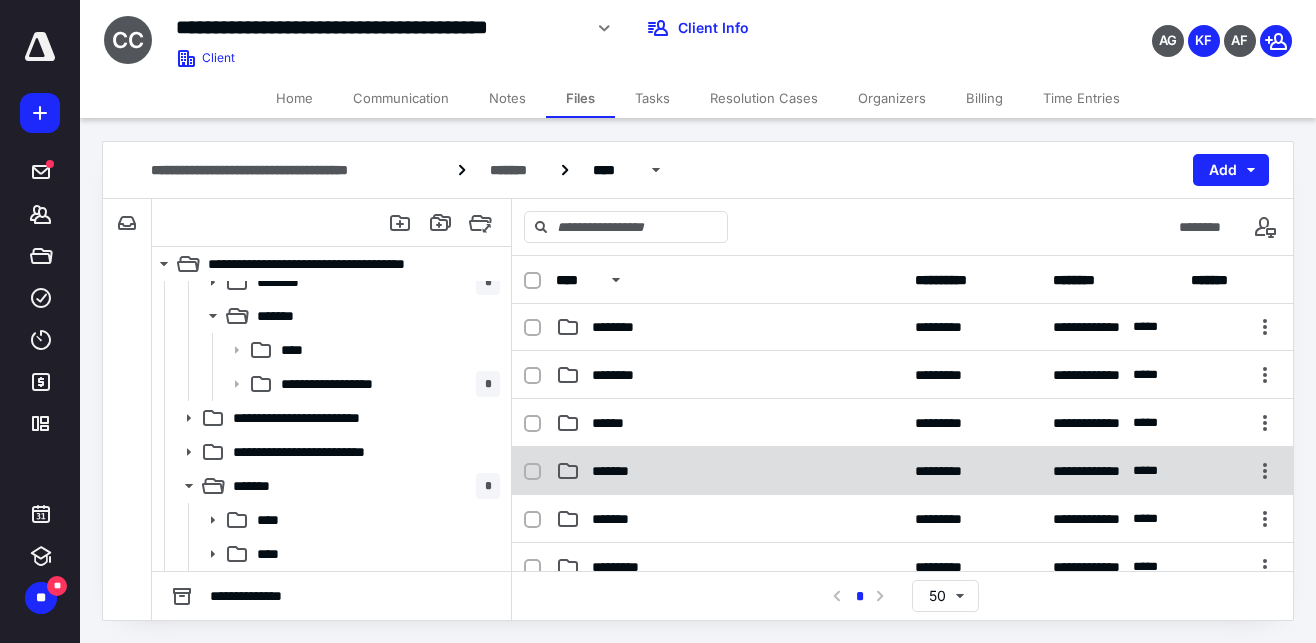 click on "**********" at bounding box center (902, 471) 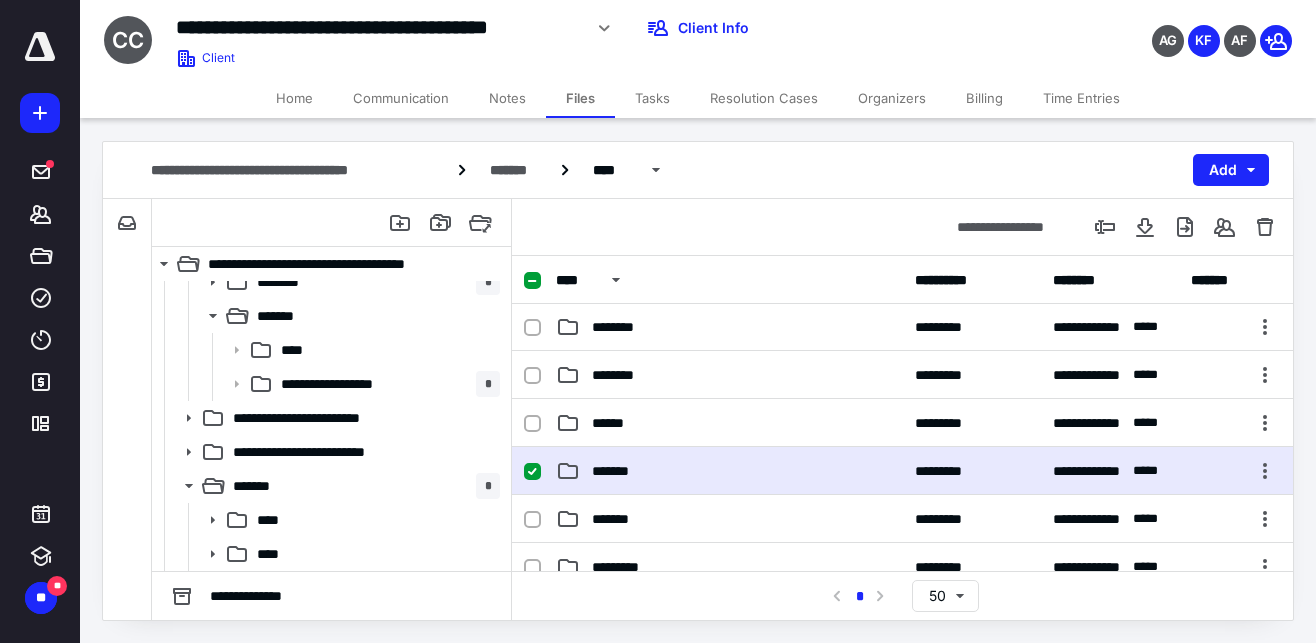 click on "**********" at bounding box center [902, 471] 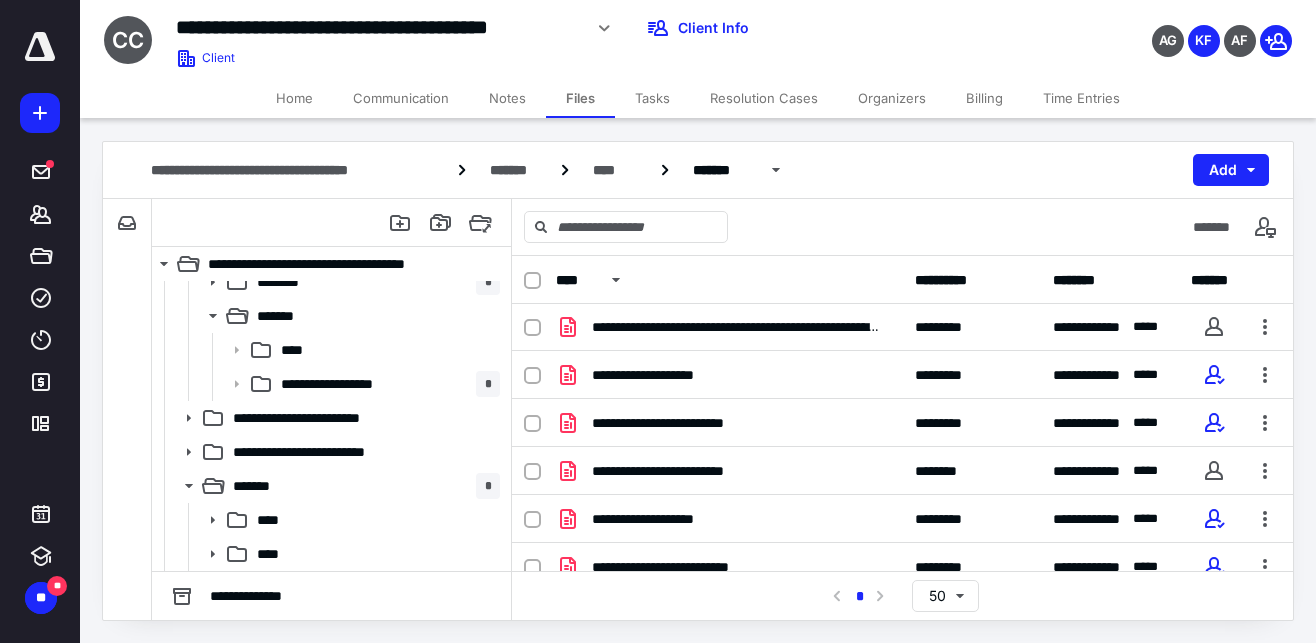 scroll, scrollTop: 33, scrollLeft: 0, axis: vertical 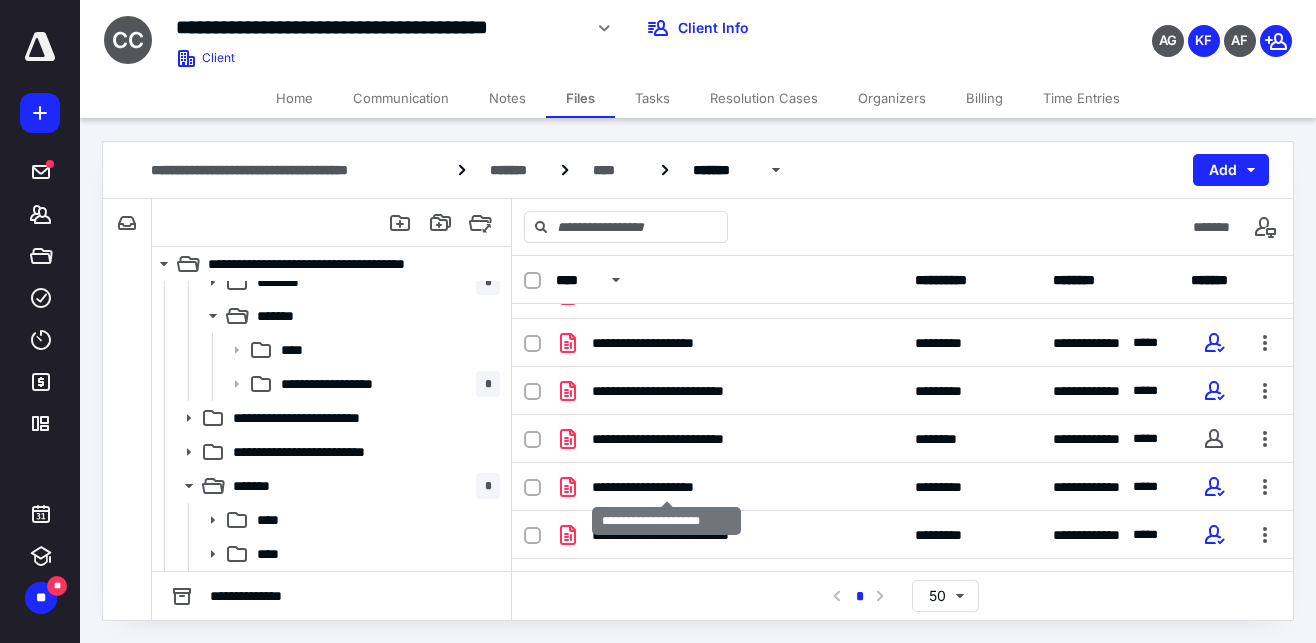 click on "**********" at bounding box center [666, 487] 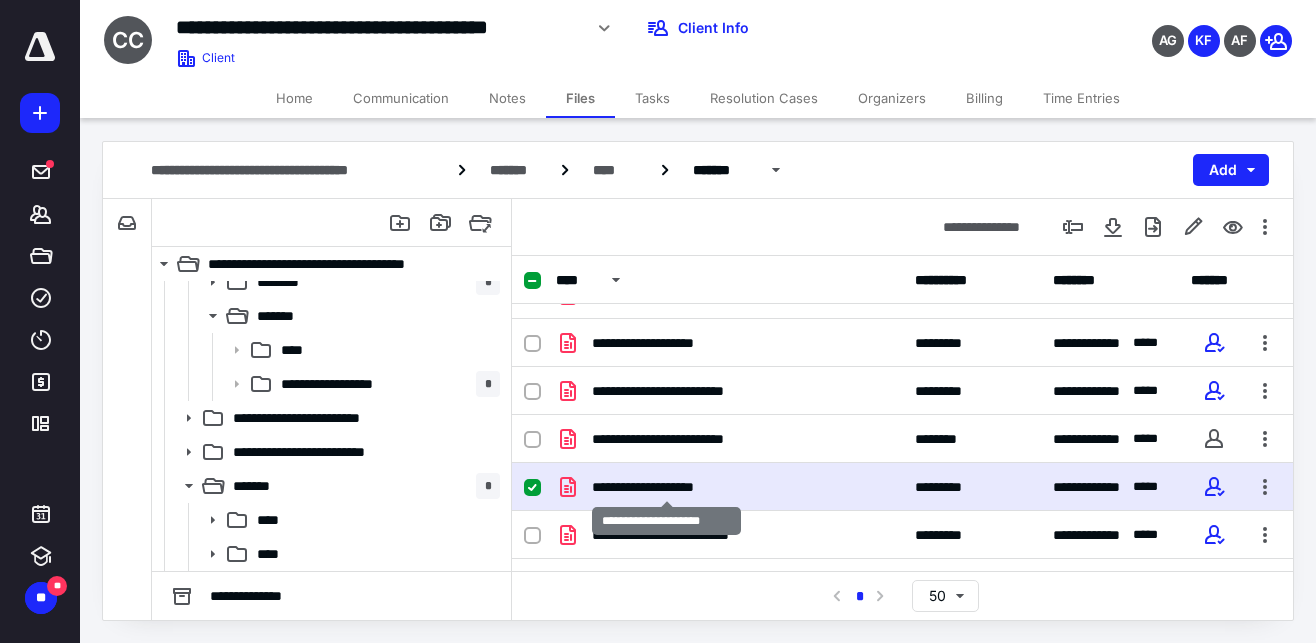 click on "**********" at bounding box center (666, 487) 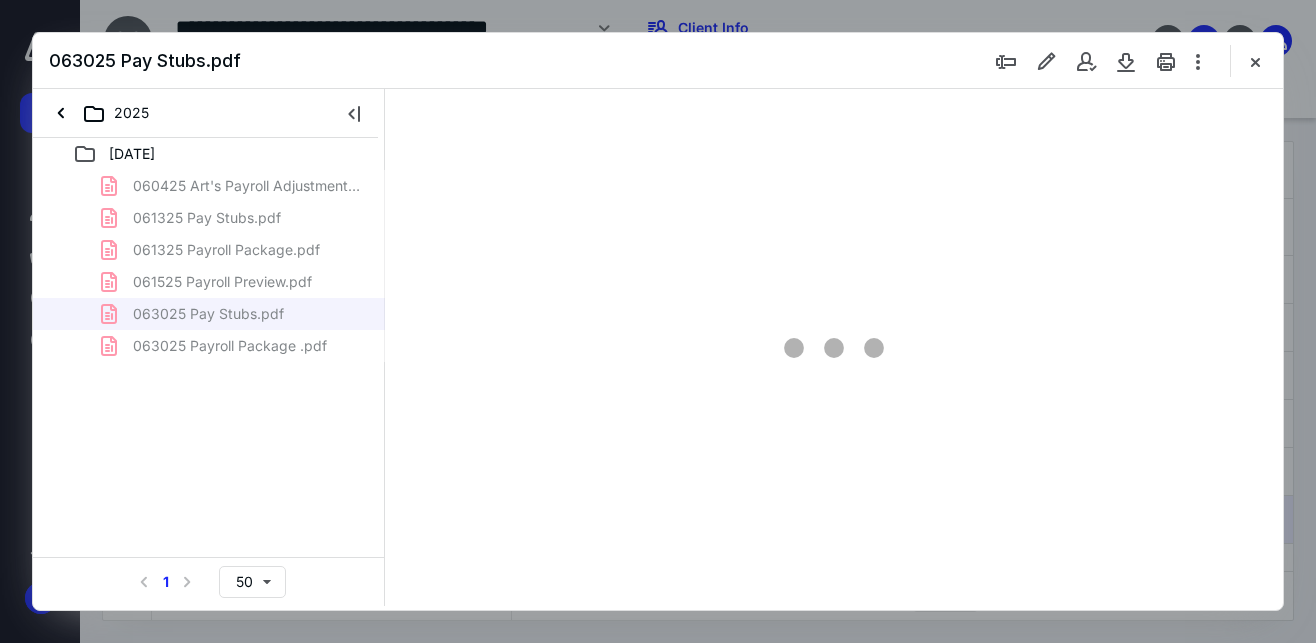 scroll, scrollTop: 220, scrollLeft: 0, axis: vertical 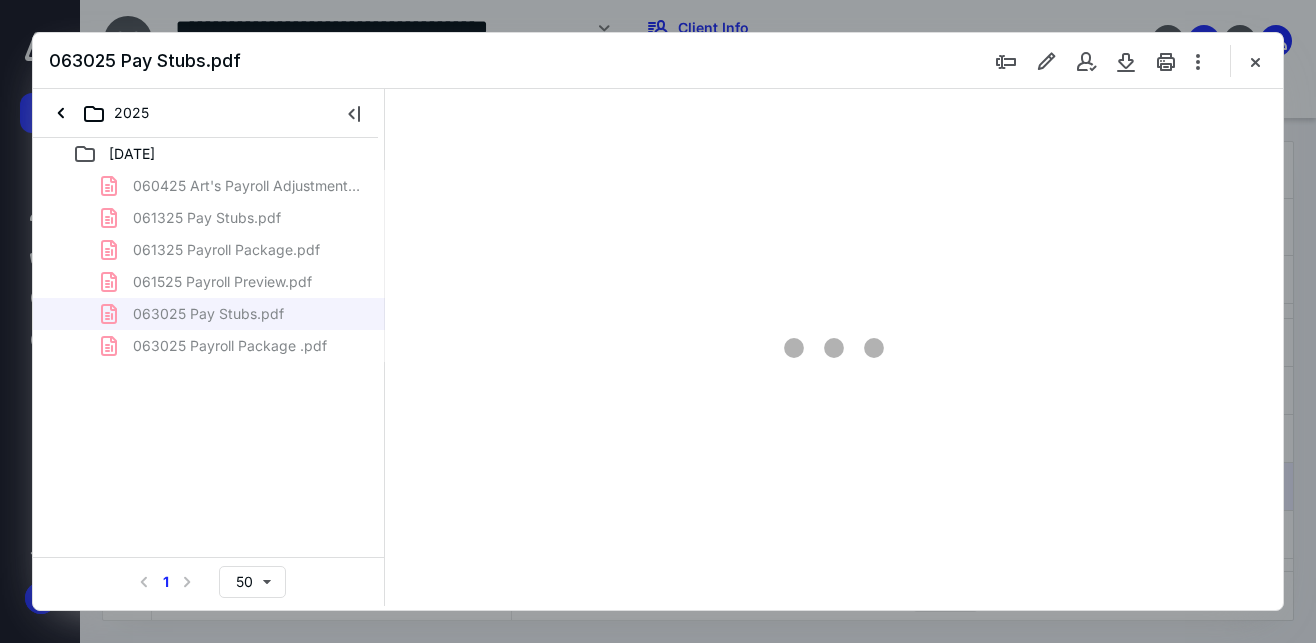 type on "143" 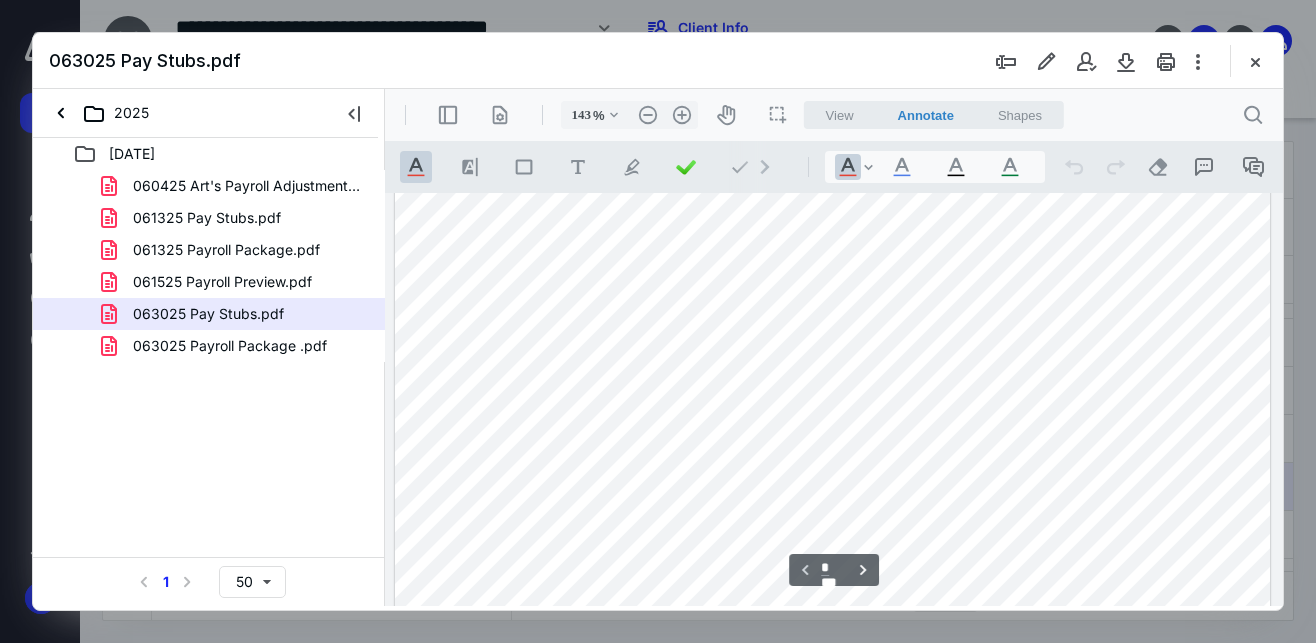 scroll, scrollTop: 0, scrollLeft: 0, axis: both 